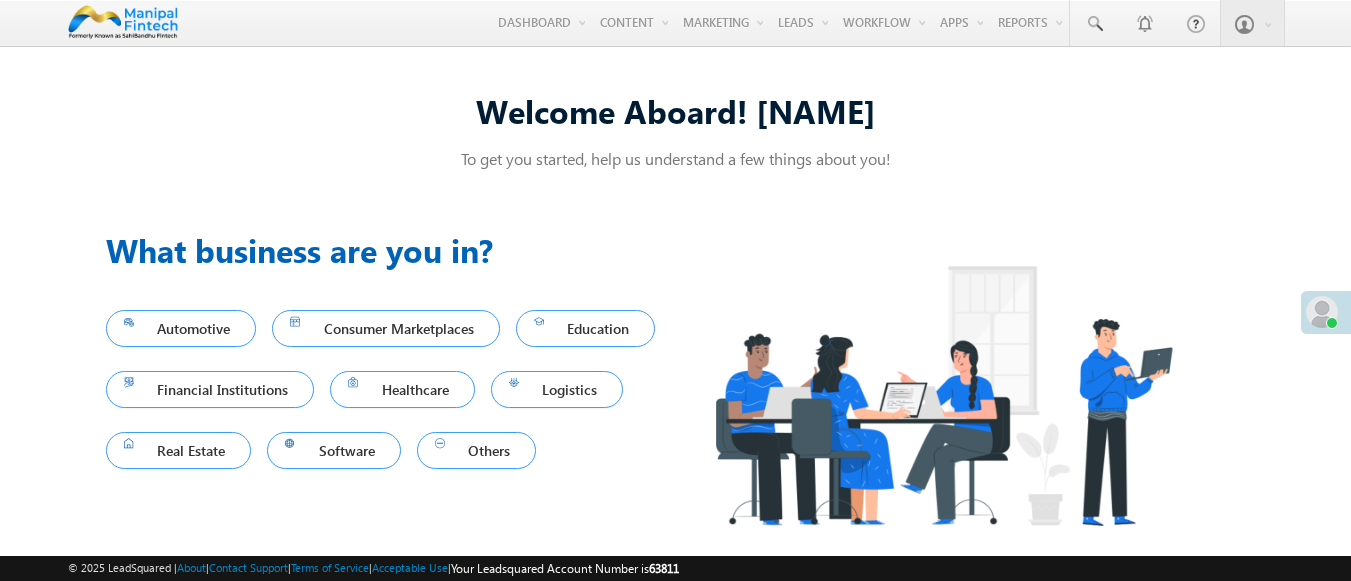 scroll, scrollTop: 0, scrollLeft: 0, axis: both 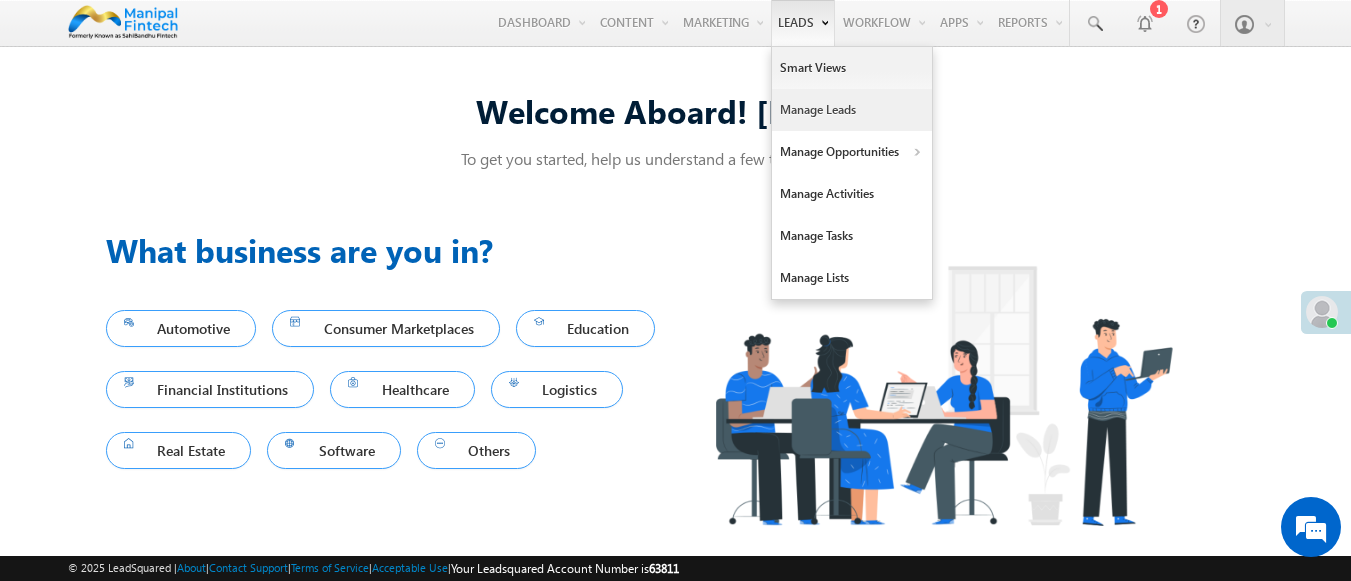 click on "Manage Leads" at bounding box center (852, 110) 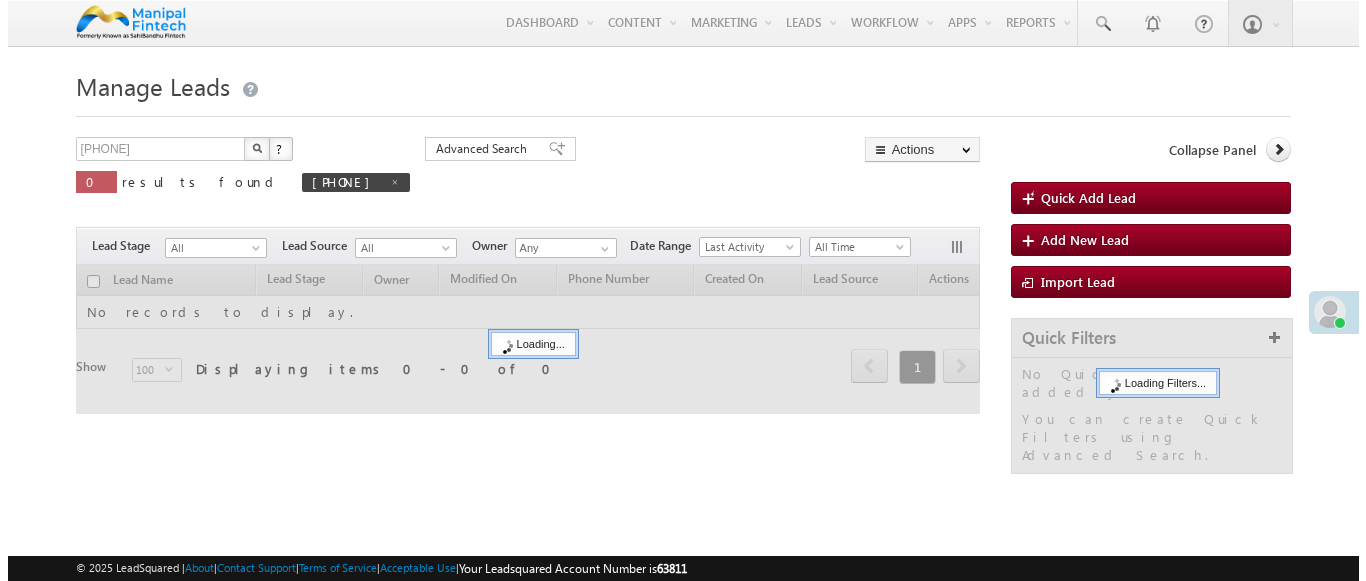 scroll, scrollTop: 0, scrollLeft: 0, axis: both 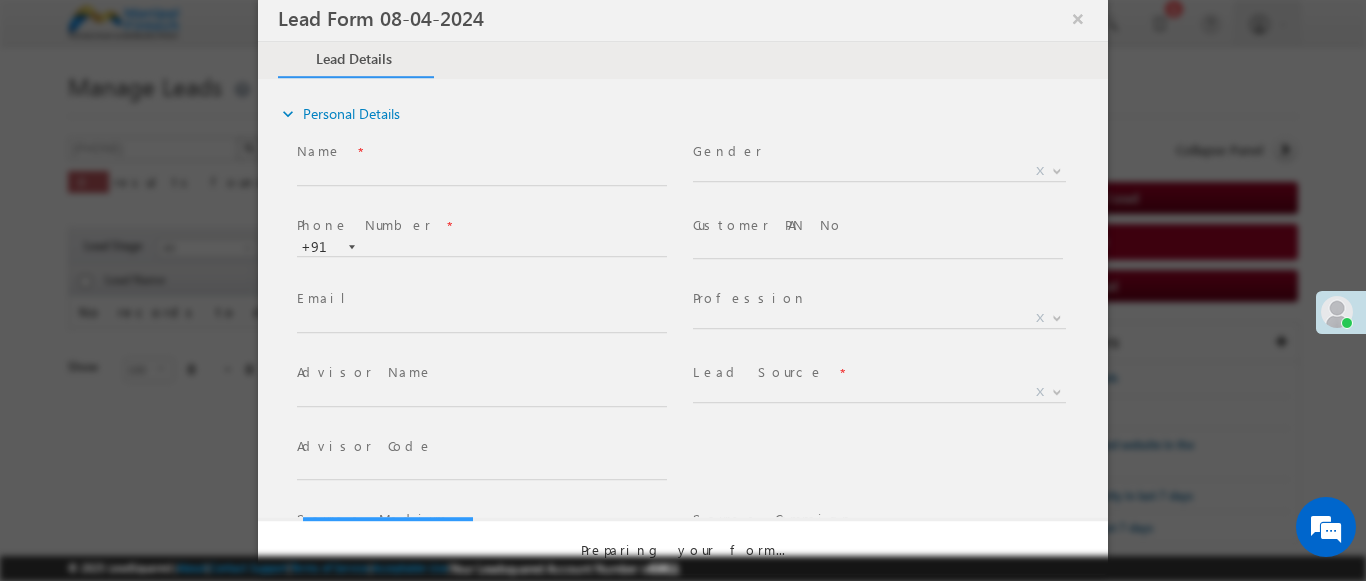 select on "Open" 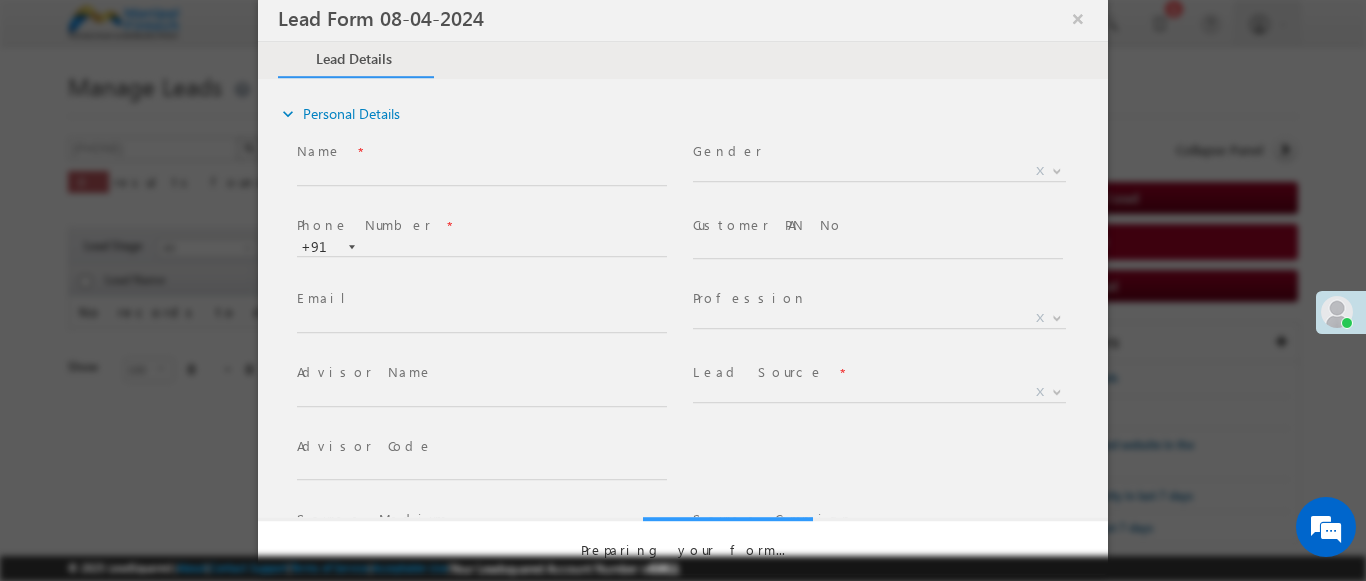 scroll, scrollTop: 0, scrollLeft: 0, axis: both 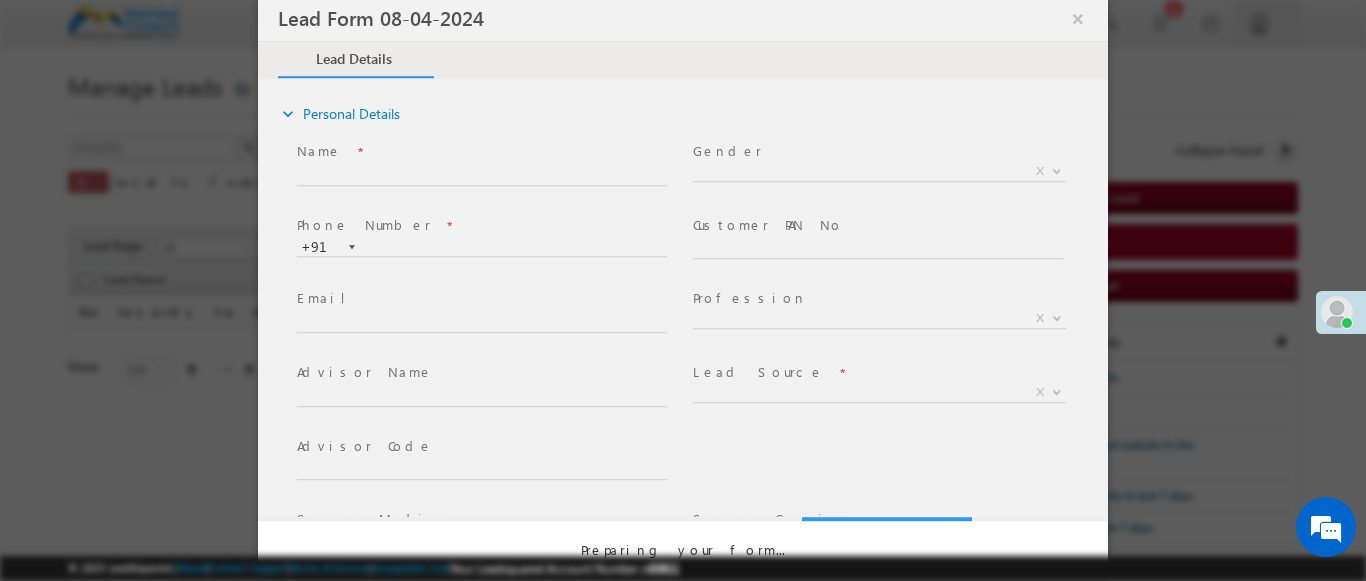 select on "Prospecting" 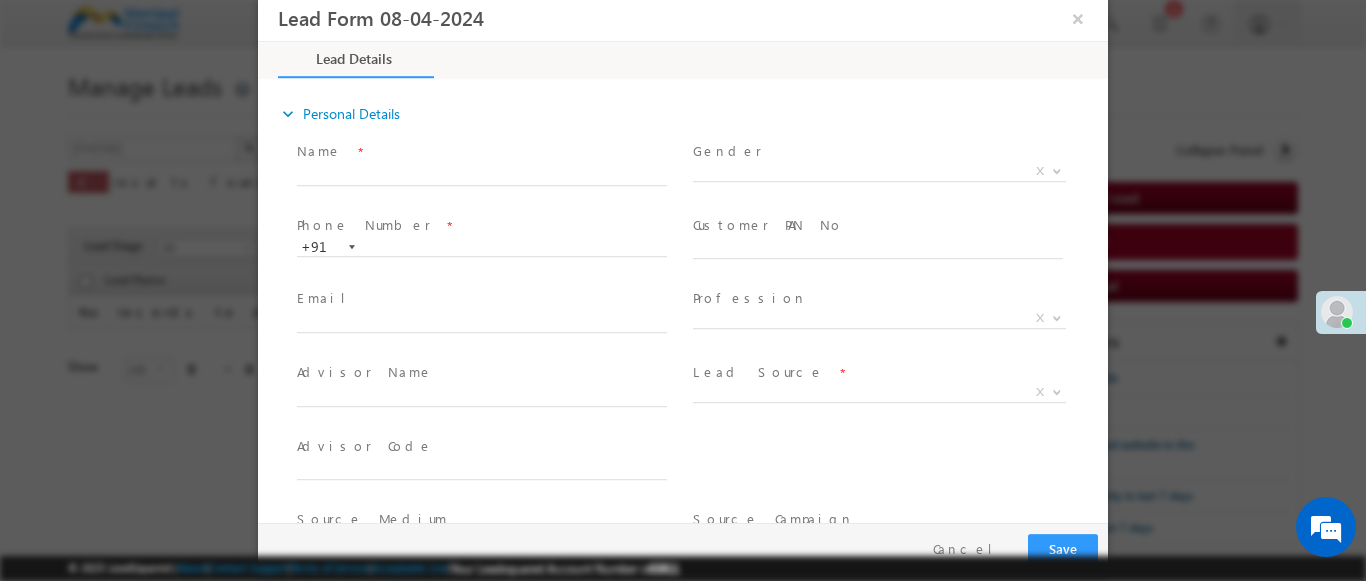 type on "[DATE] [TIME]" 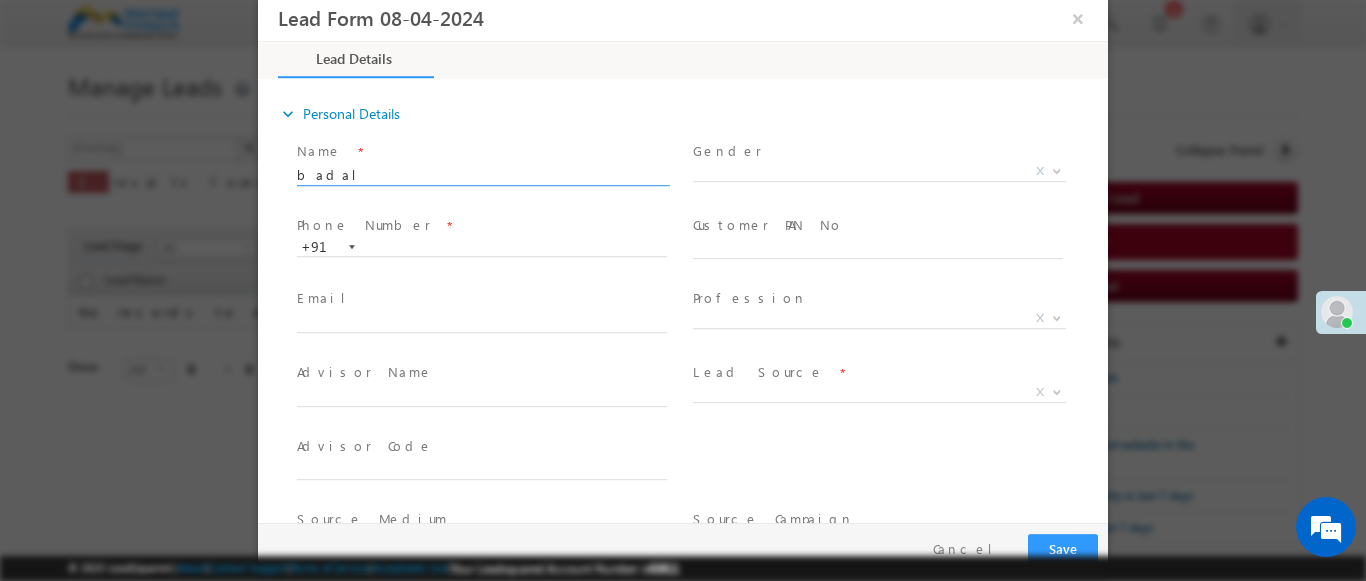 type on "badal" 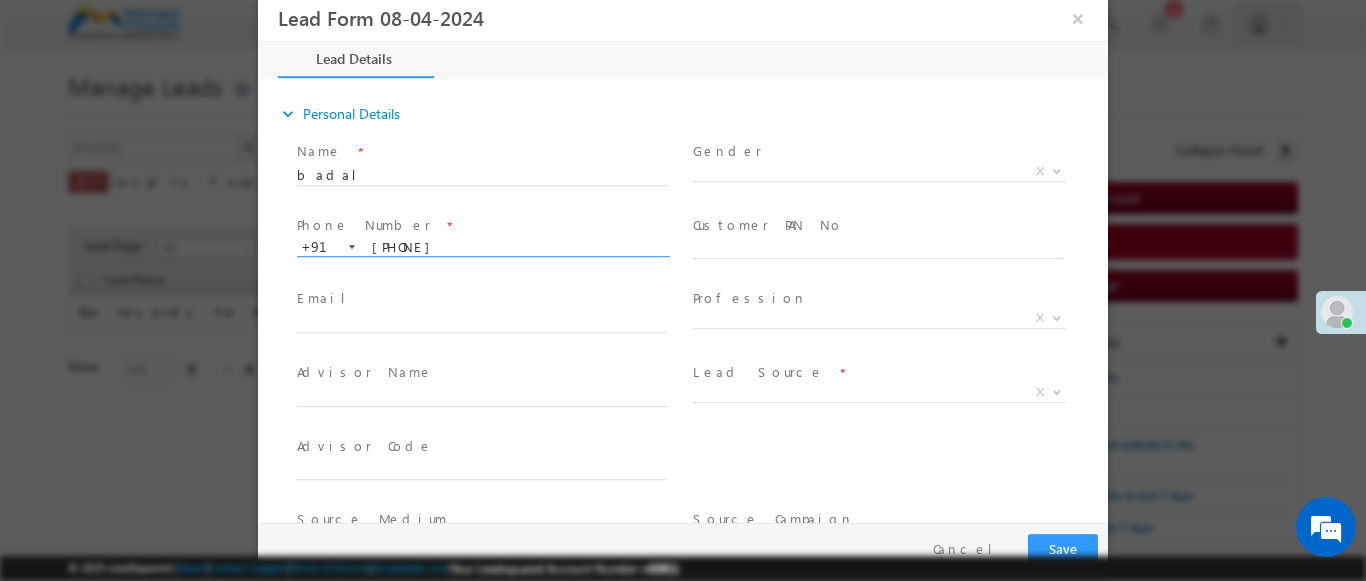 type on "[PHONE]" 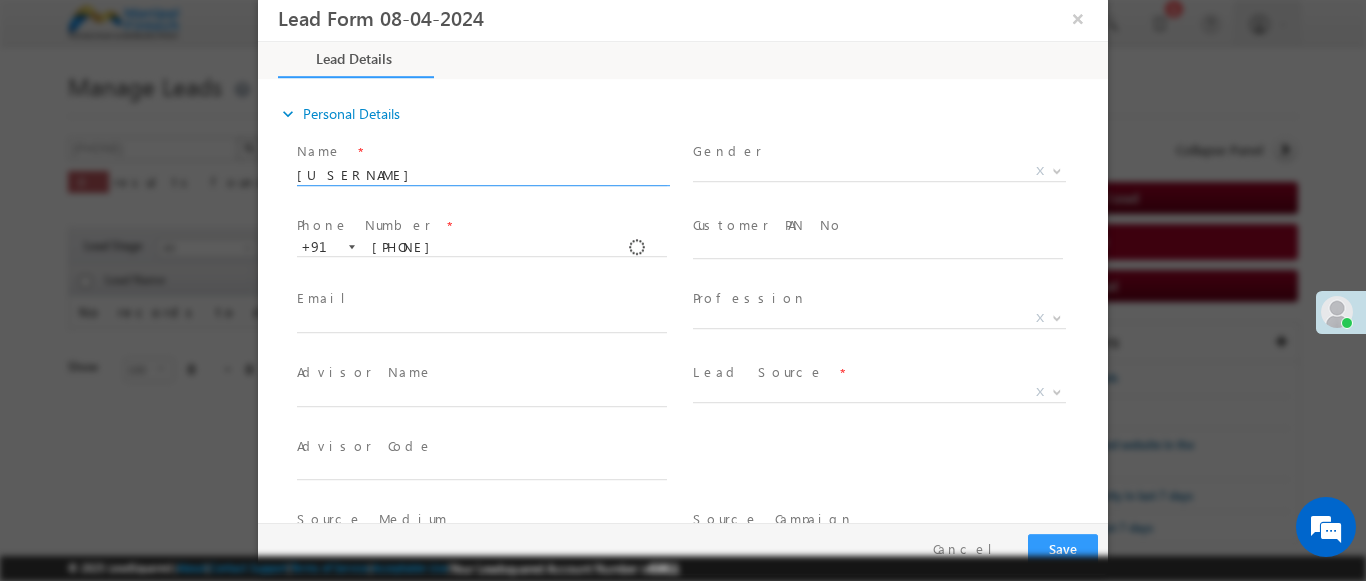 type on "[USERNAME][NUMBER]" 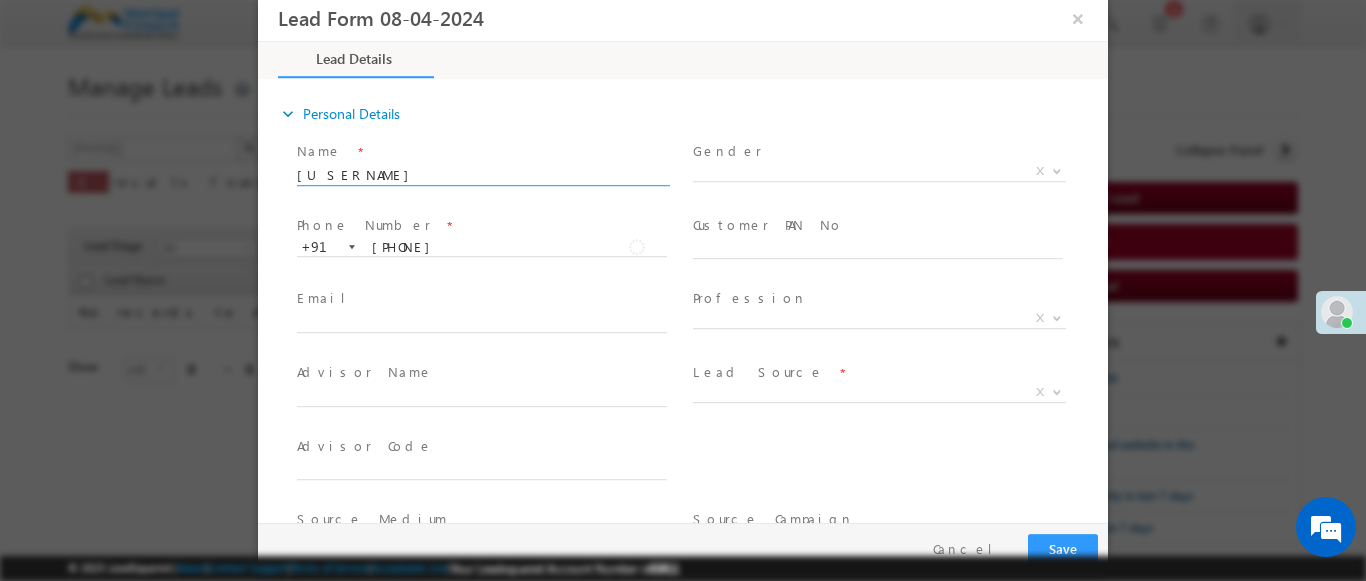 click at bounding box center (1057, 391) 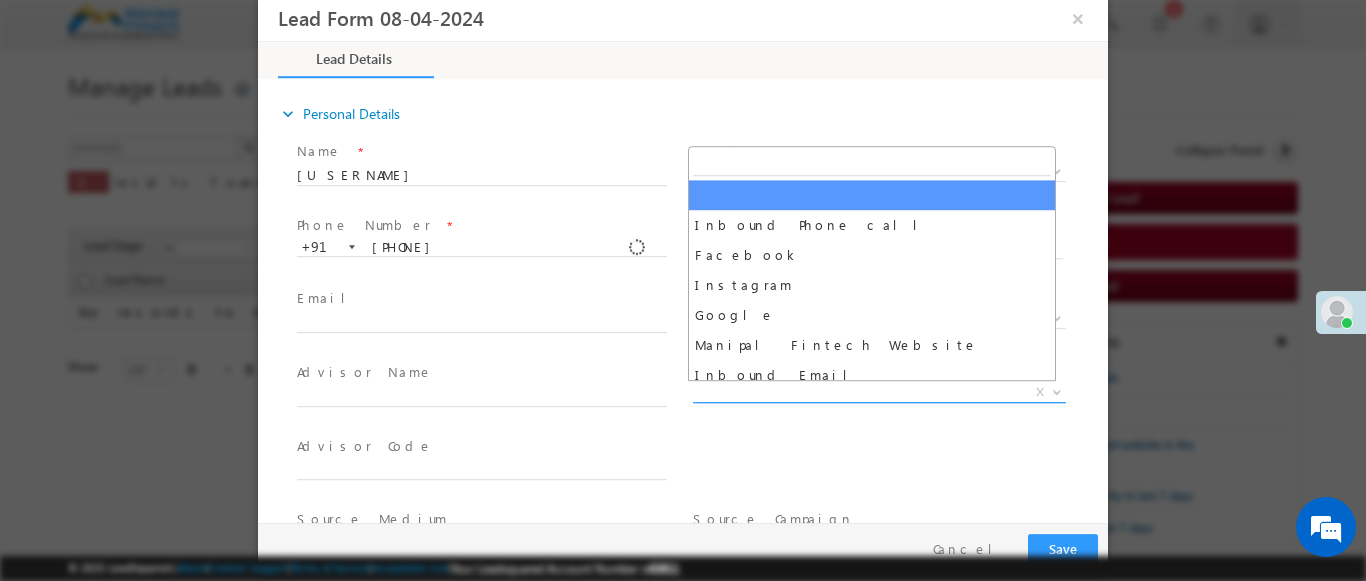 scroll, scrollTop: 1570, scrollLeft: 0, axis: vertical 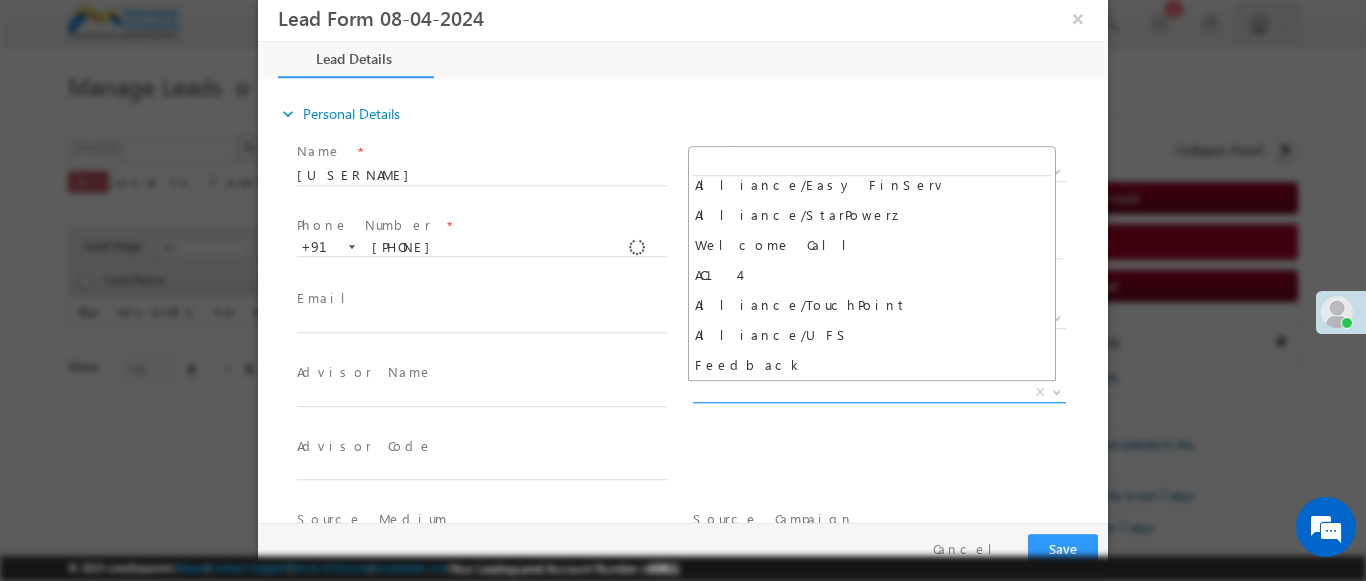 select on "Feedback" 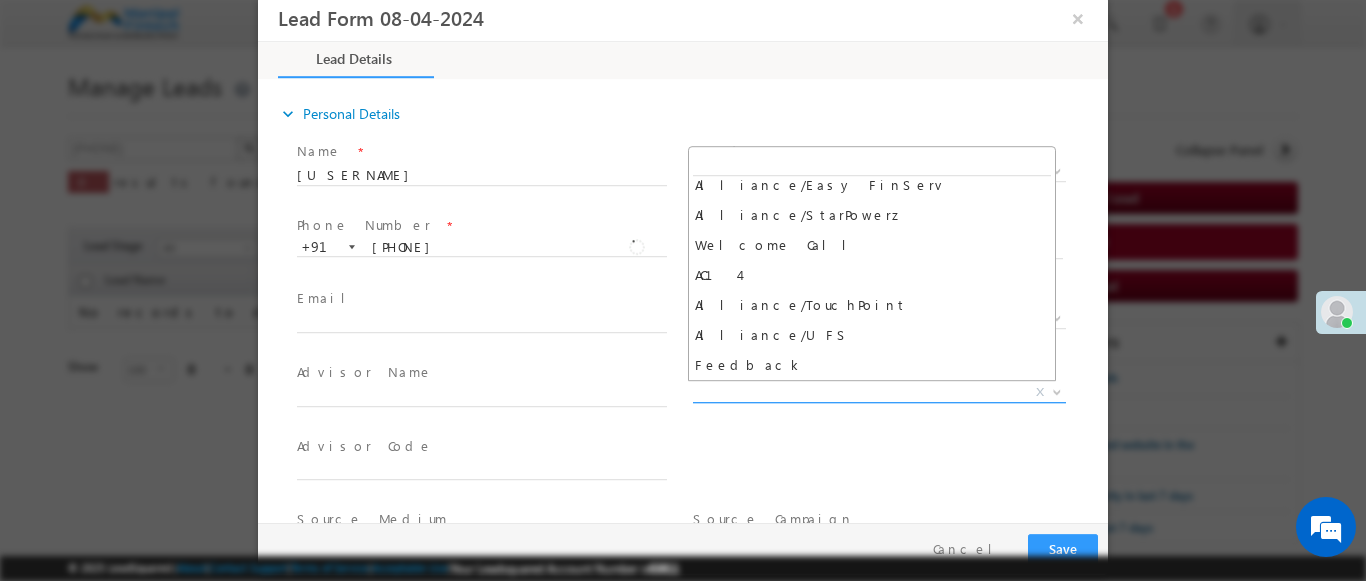 type on "[PHONE]- Feedback" 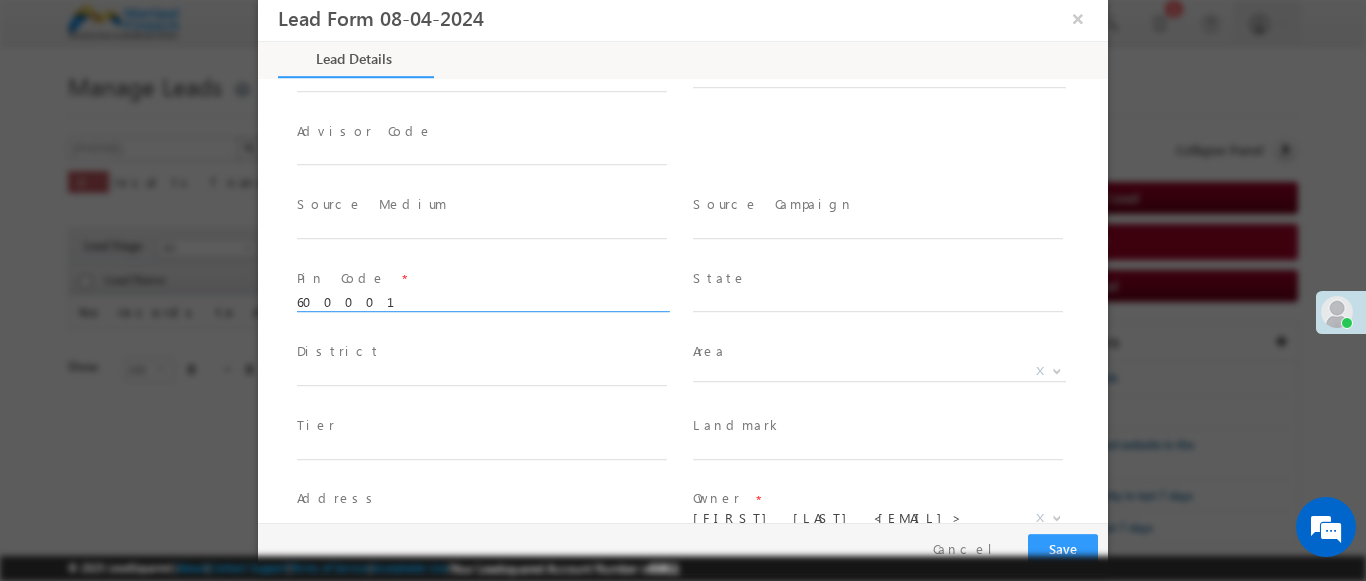 scroll, scrollTop: 886, scrollLeft: 0, axis: vertical 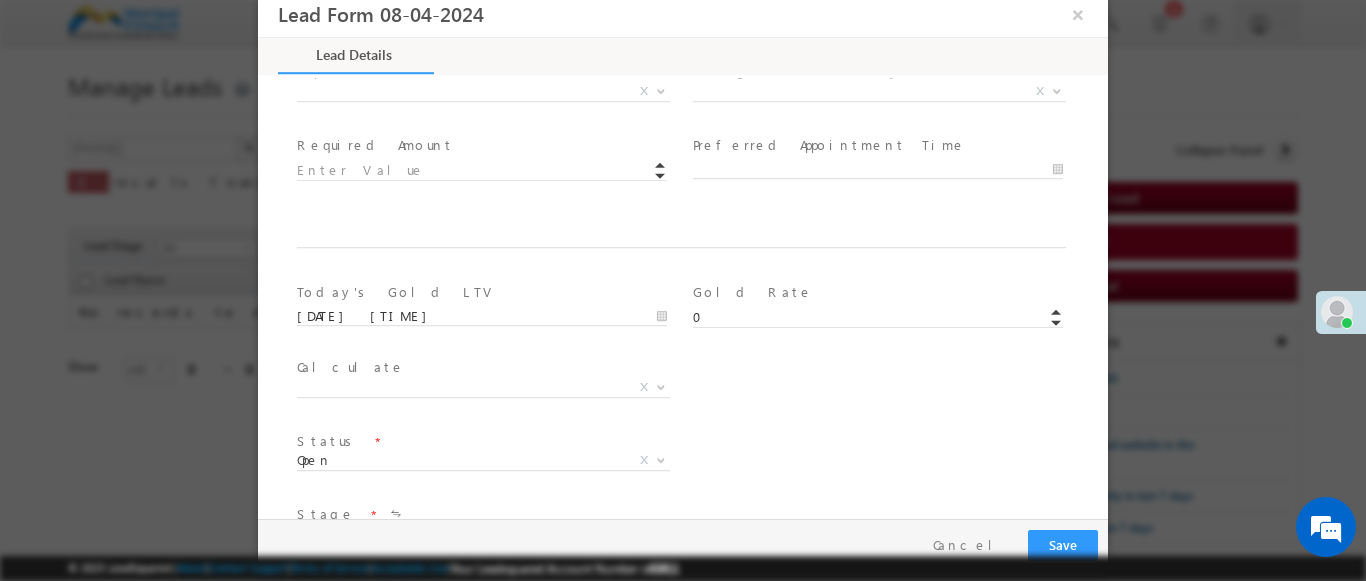type on "600001" 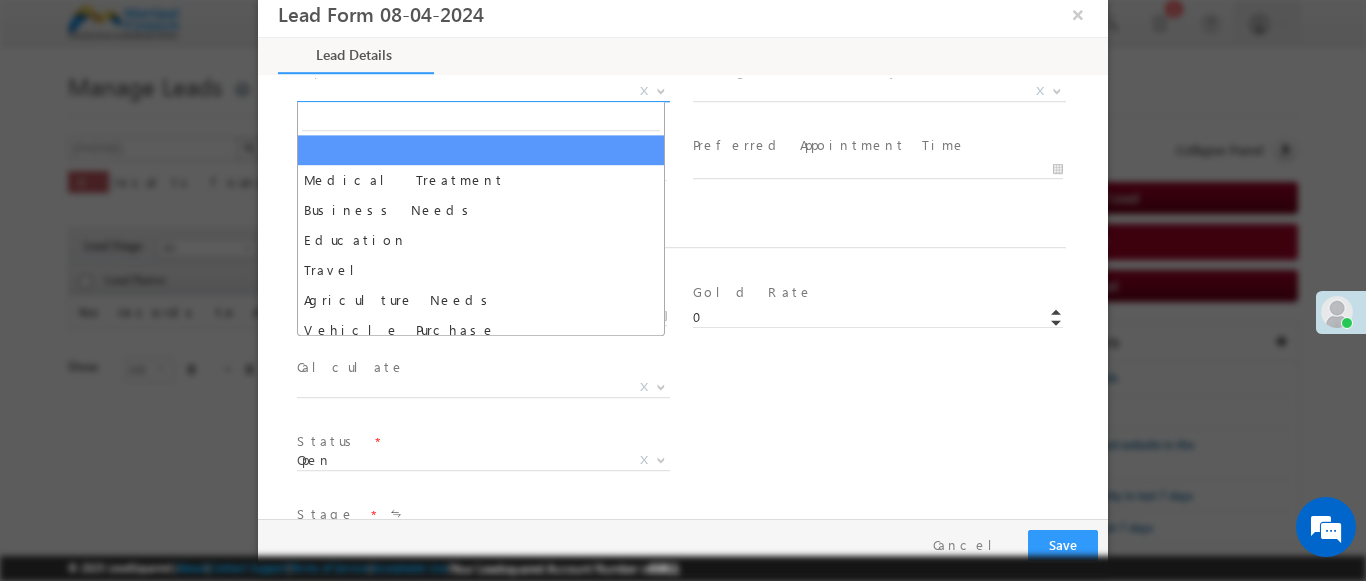 select on "Medical Treatment" 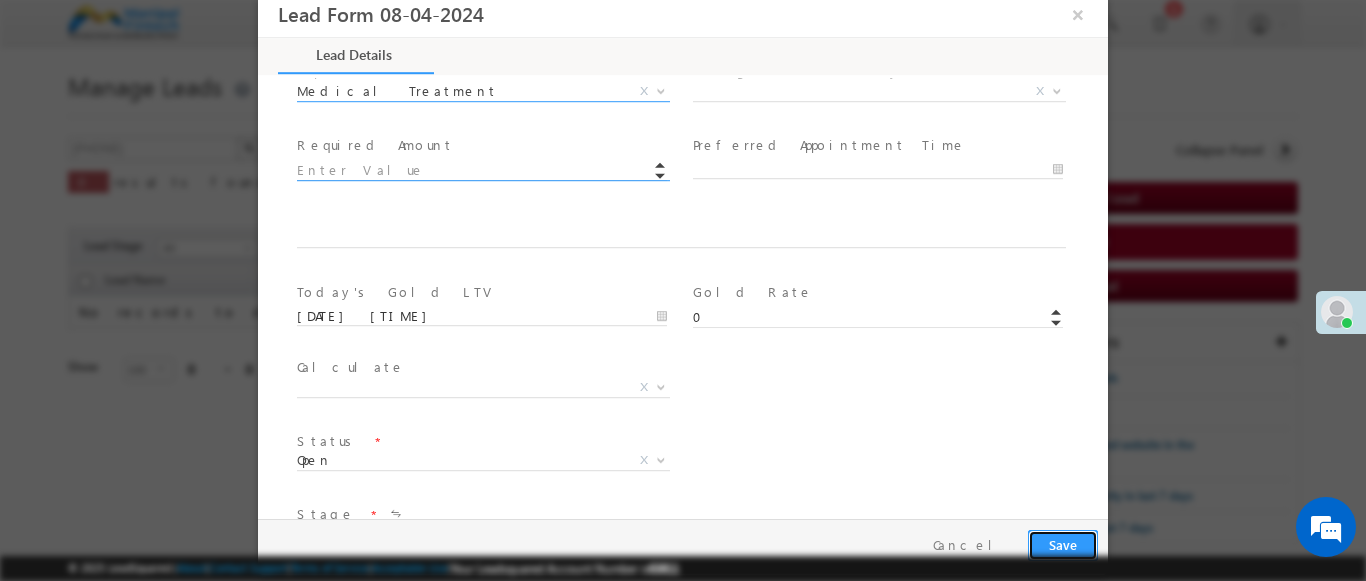 click on "Save" at bounding box center [1063, 545] 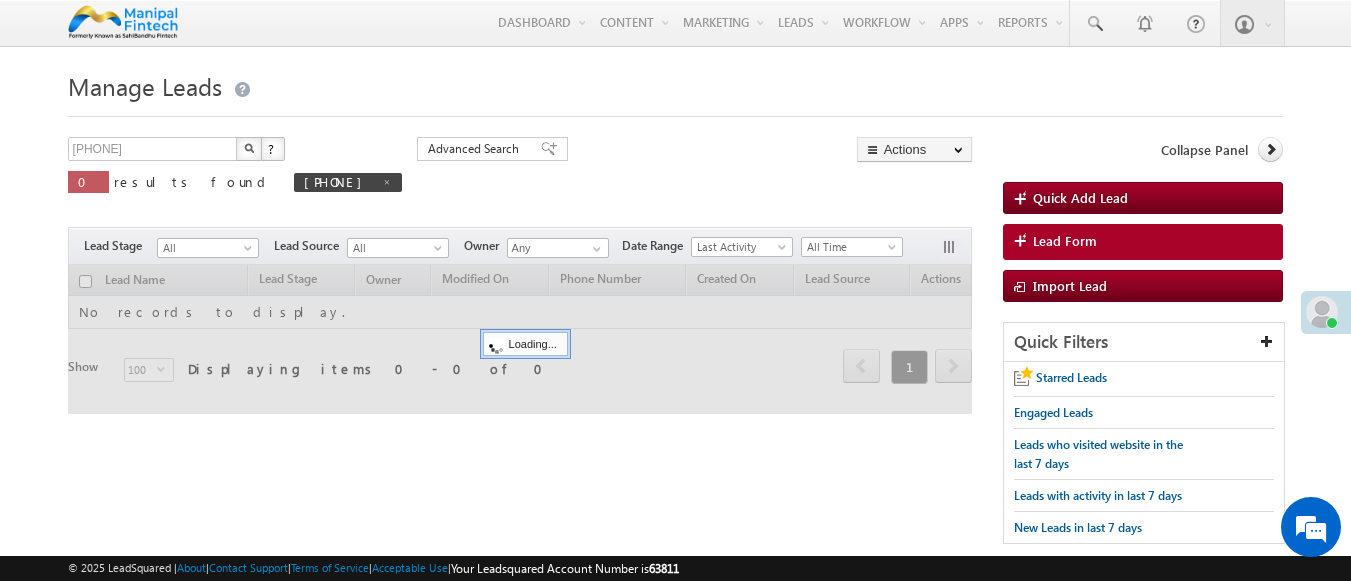 scroll, scrollTop: 0, scrollLeft: 0, axis: both 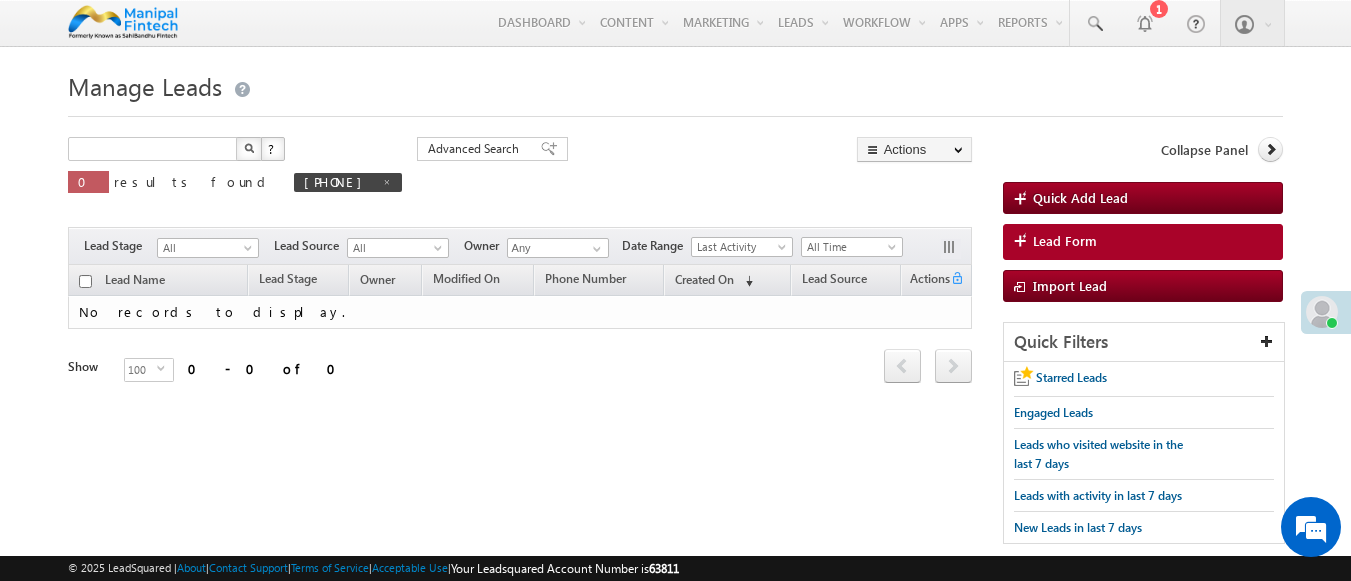 type on "Search Leads" 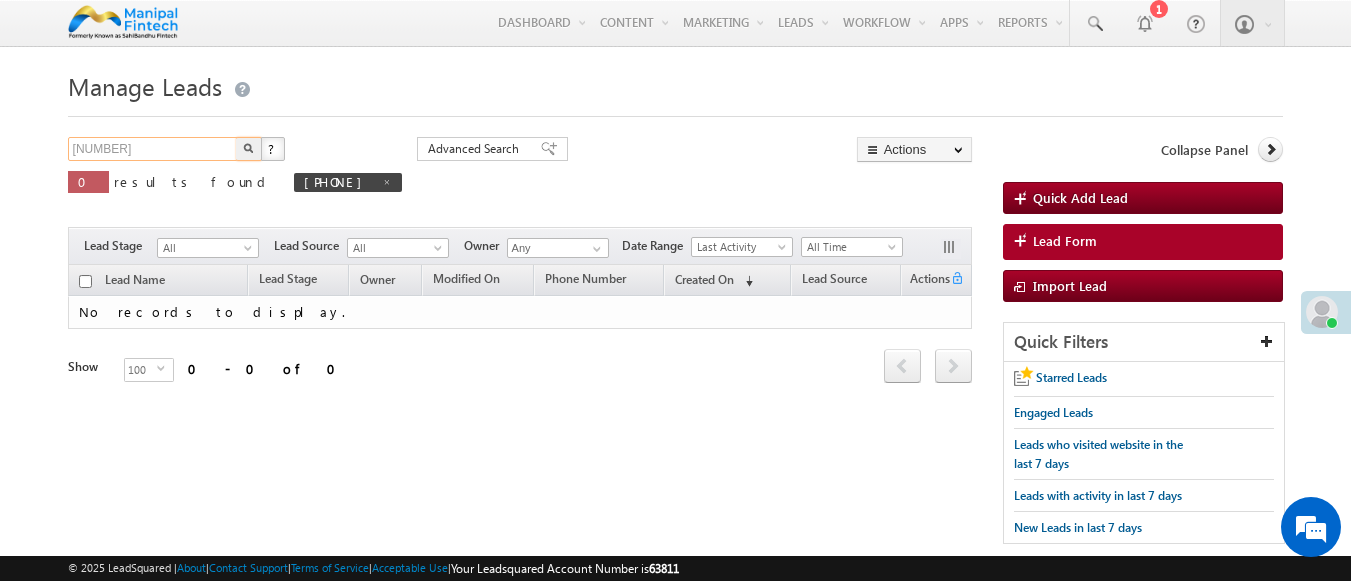 type on "9987901845" 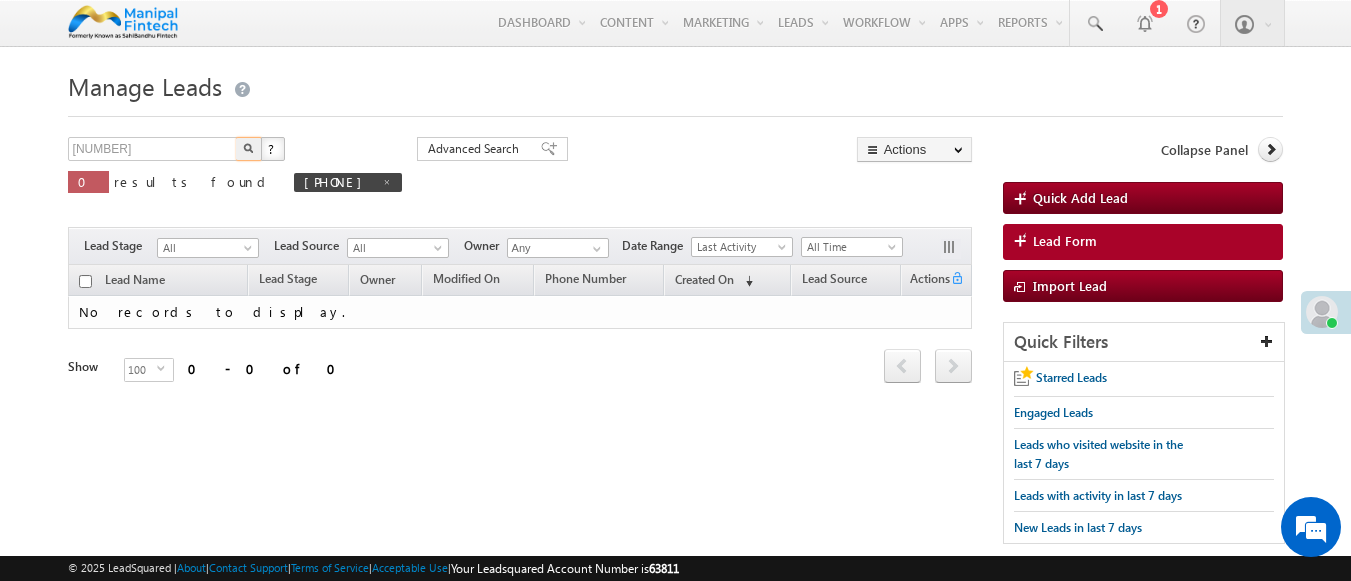 click at bounding box center (248, 148) 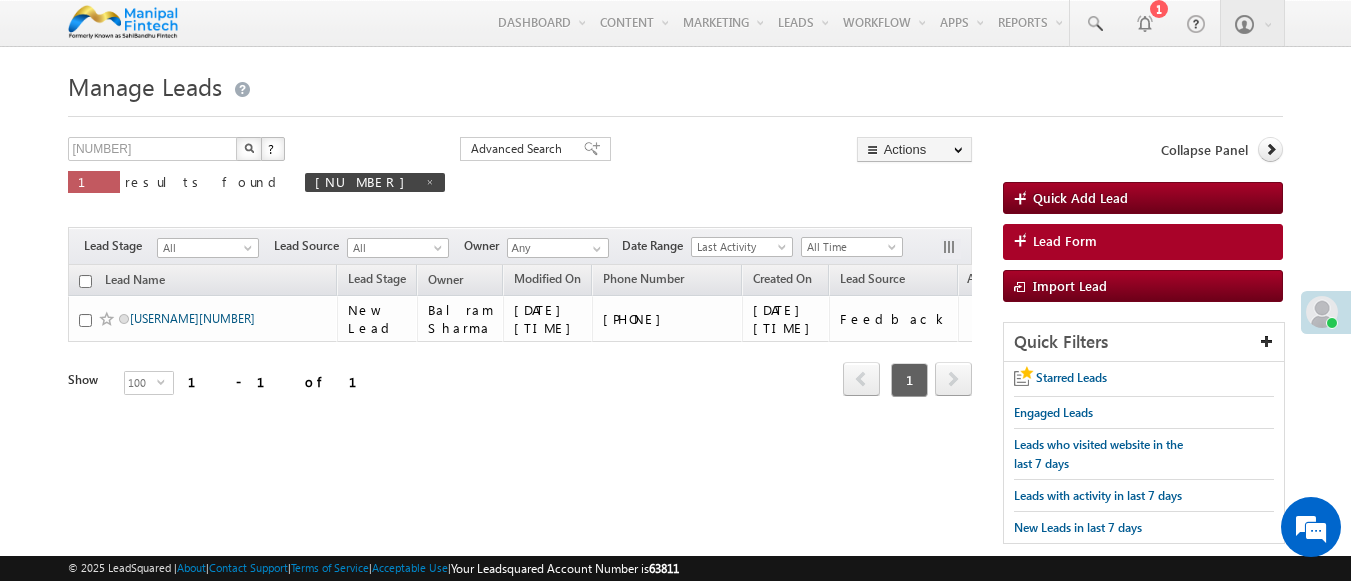 click on "[USERNAME]" at bounding box center [192, 318] 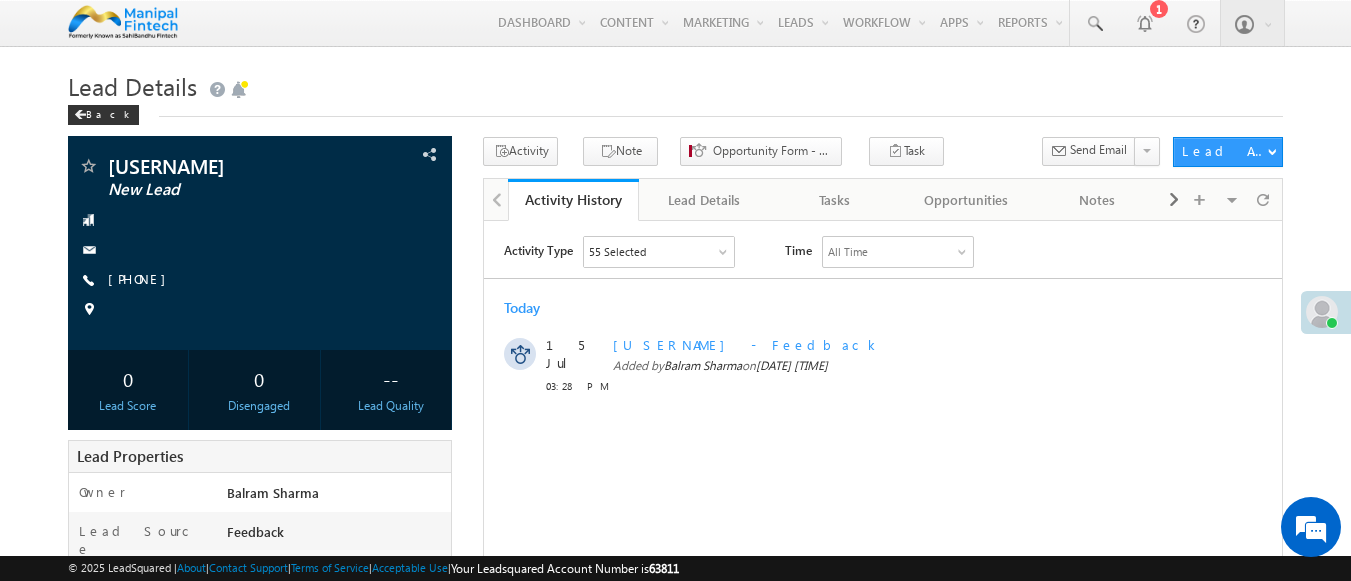 scroll, scrollTop: 0, scrollLeft: 0, axis: both 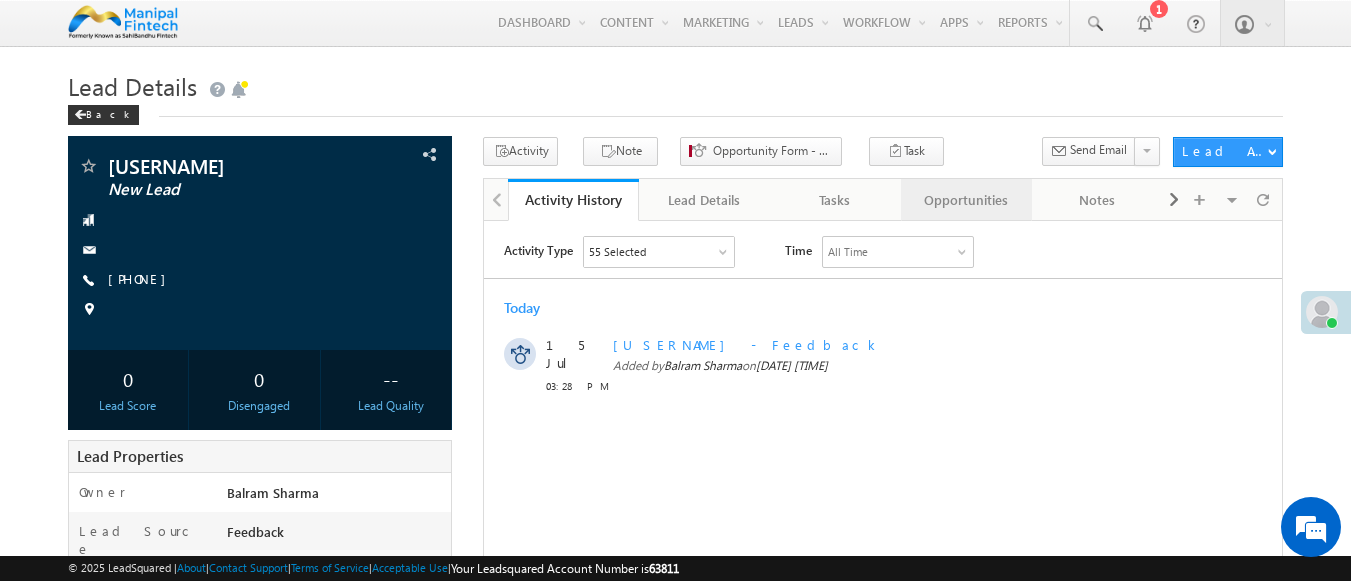 click on "Opportunities" at bounding box center [965, 200] 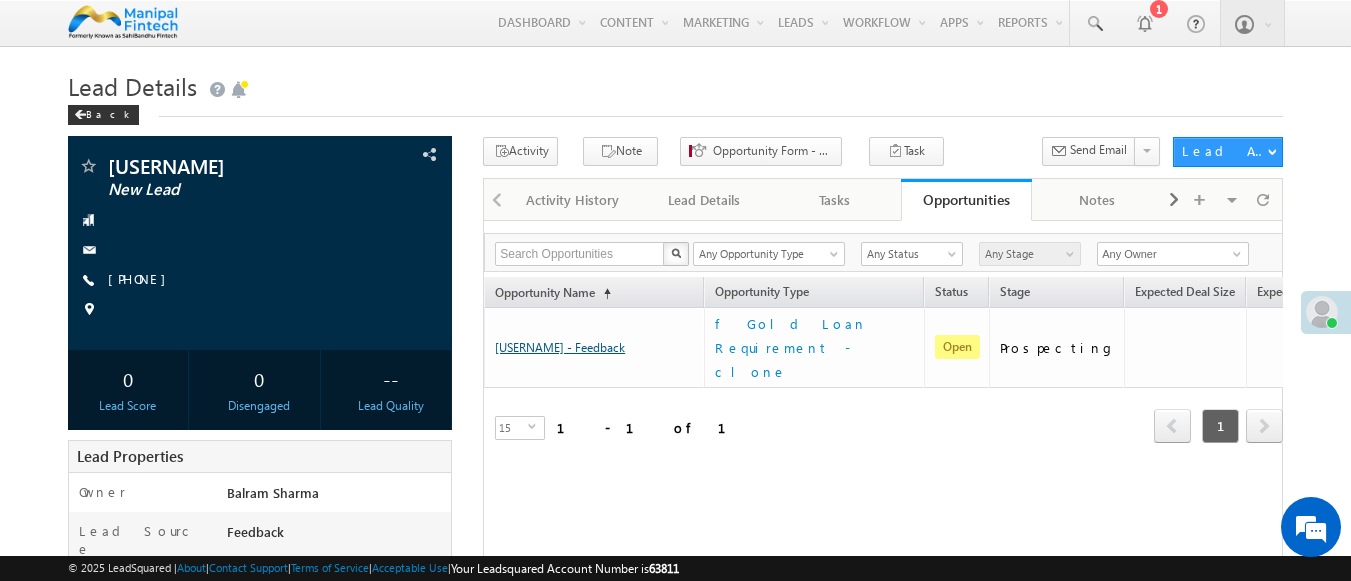 click on "[USERNAME] - Feedback" at bounding box center [560, 347] 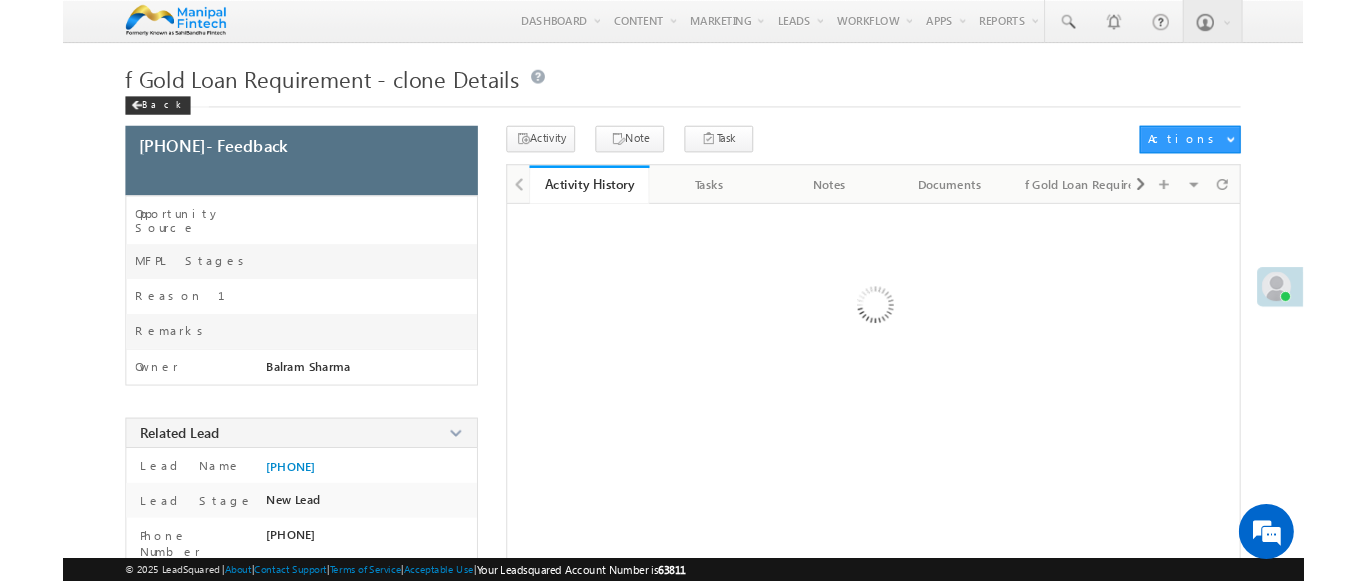 scroll, scrollTop: 0, scrollLeft: 0, axis: both 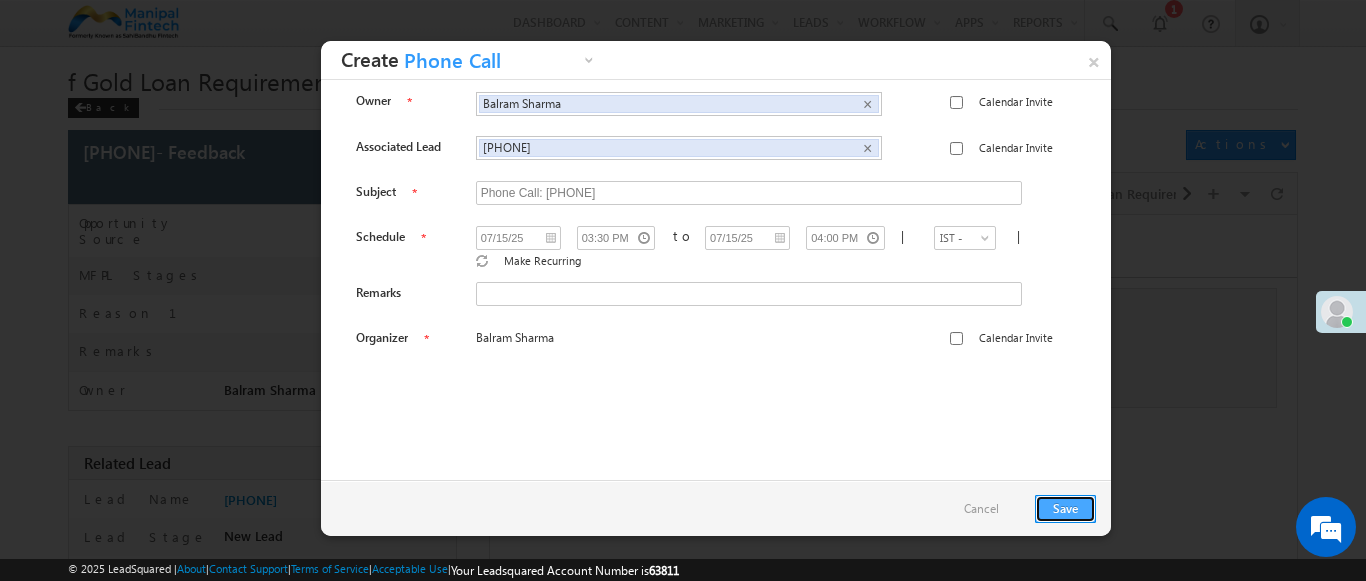 click on "Save" at bounding box center (1065, 509) 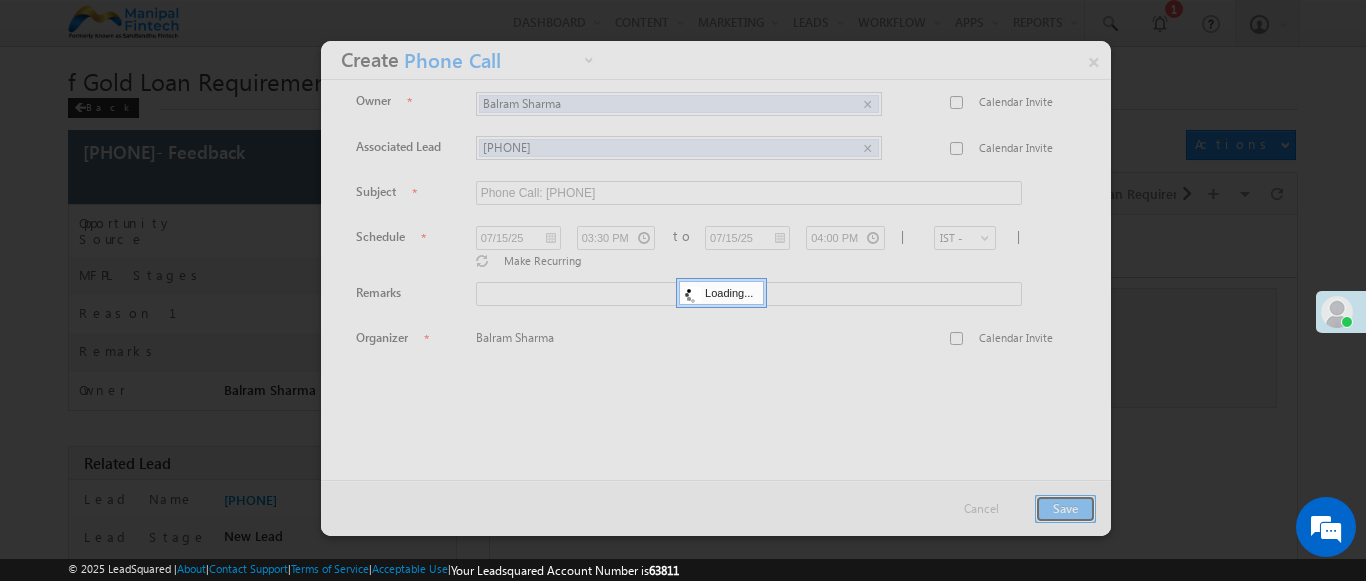 scroll, scrollTop: 182, scrollLeft: 0, axis: vertical 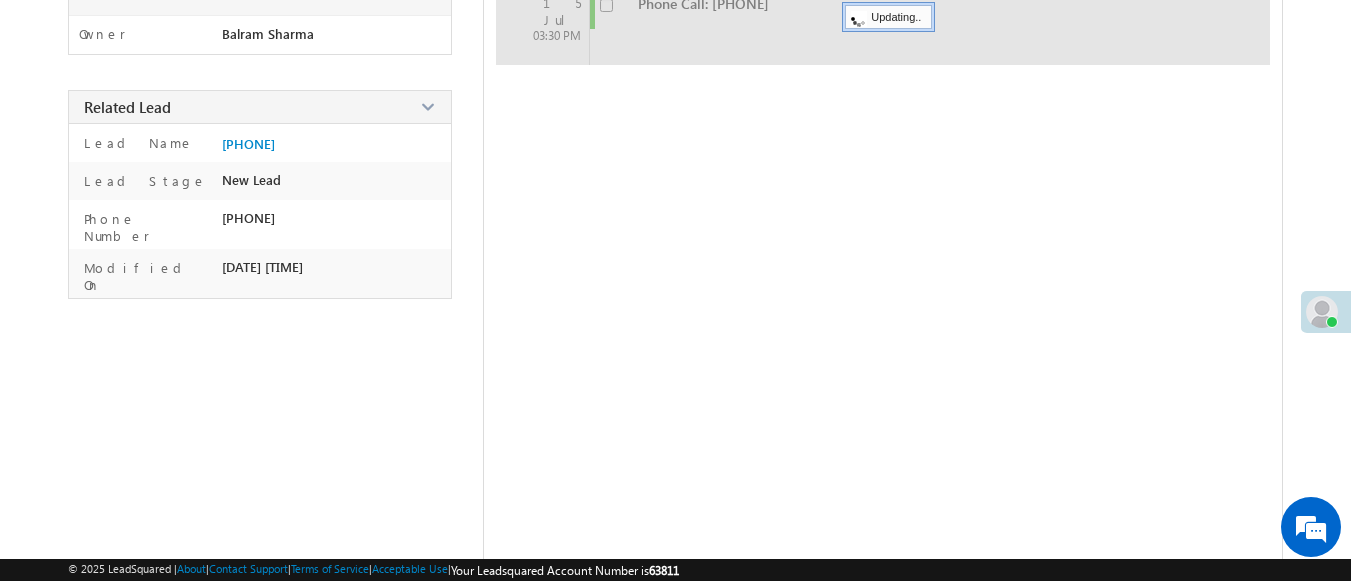 checkbox on "false" 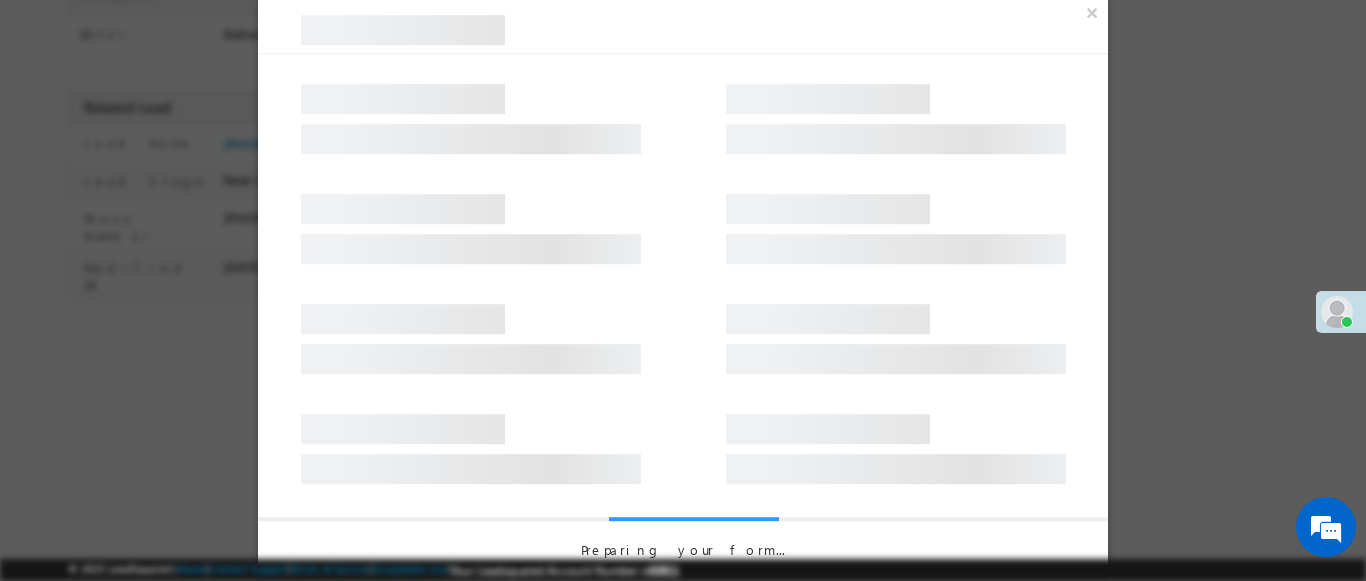 scroll, scrollTop: 0, scrollLeft: 0, axis: both 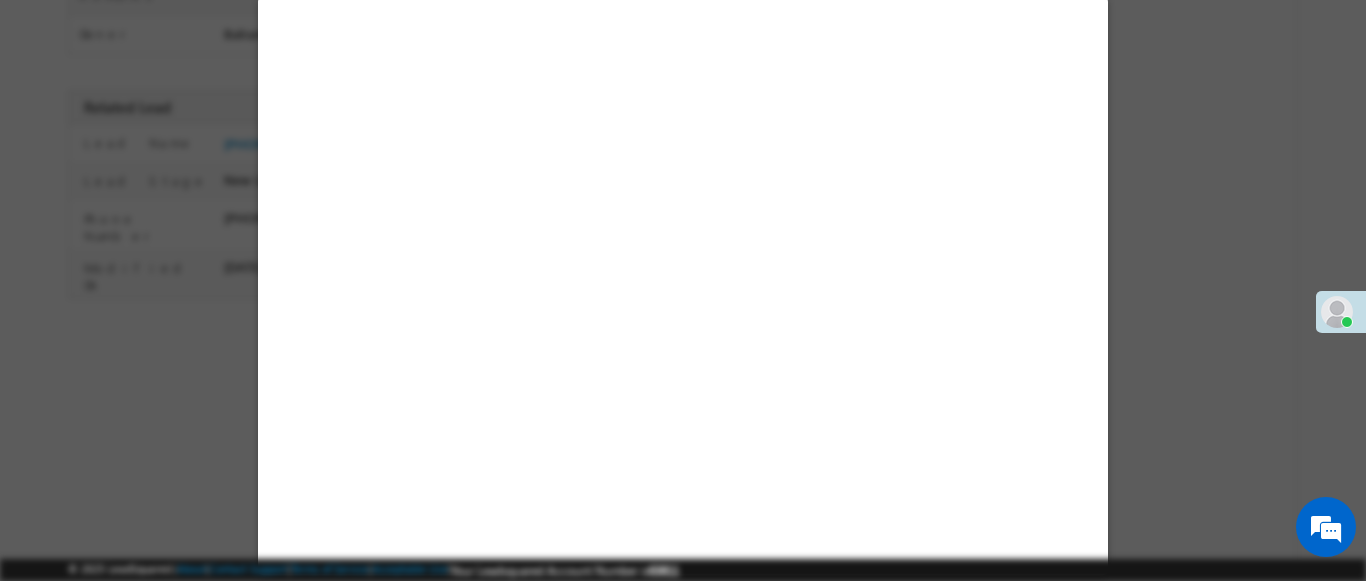 select on "Feedback" 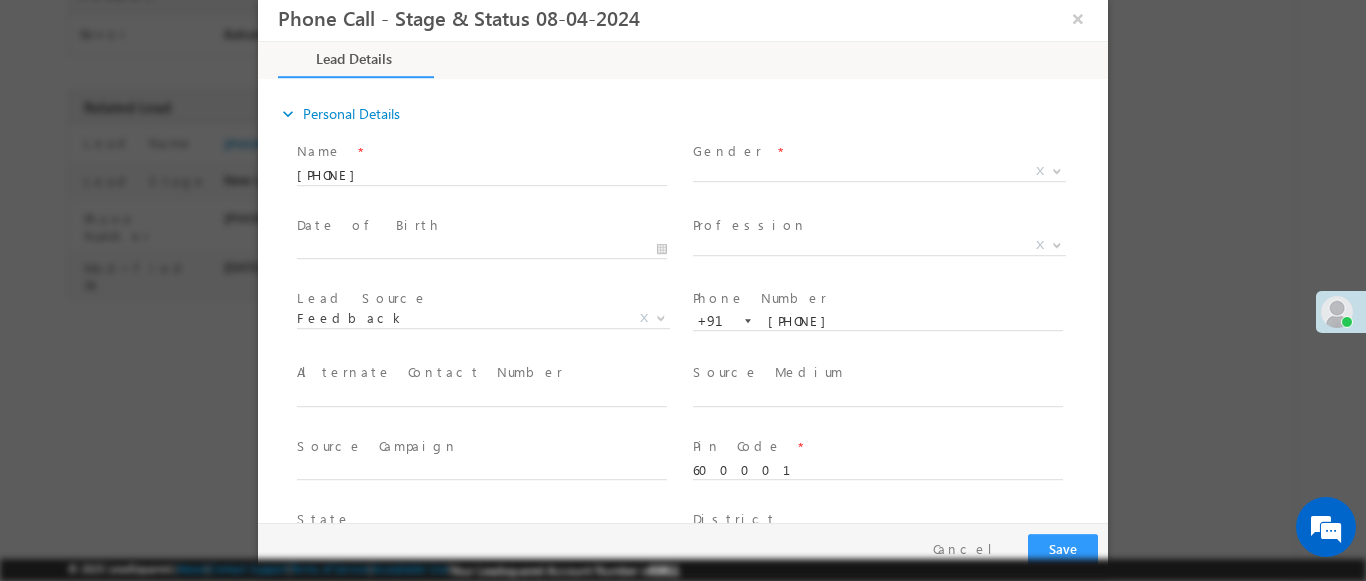 scroll, scrollTop: 0, scrollLeft: 0, axis: both 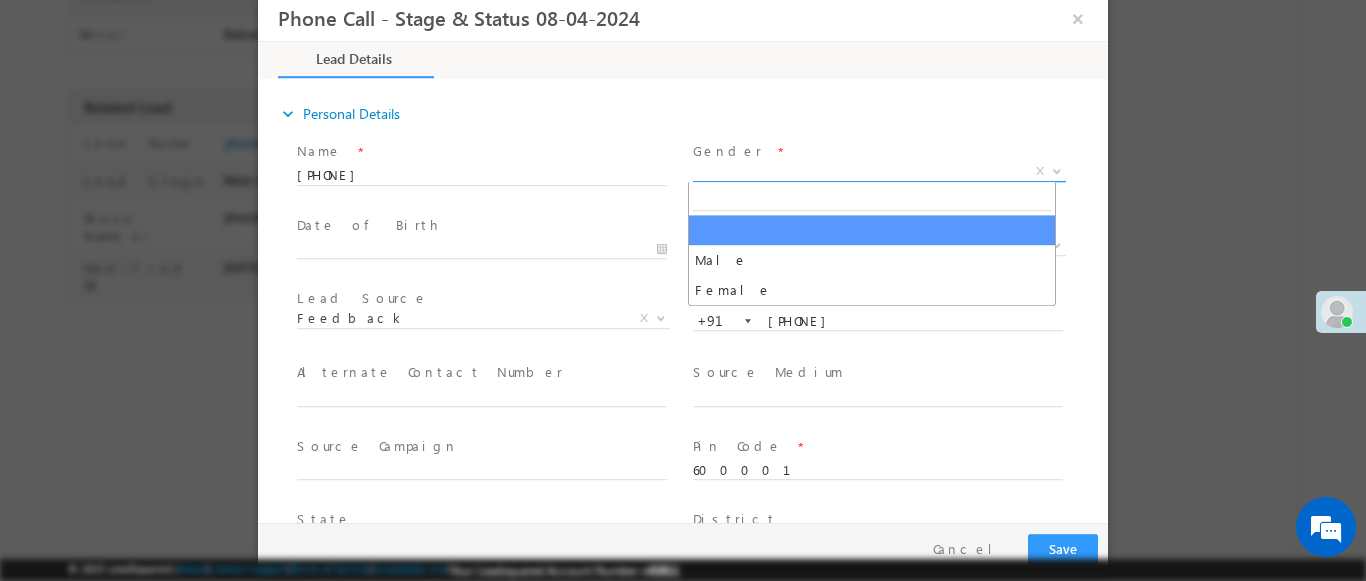 select on "Male" 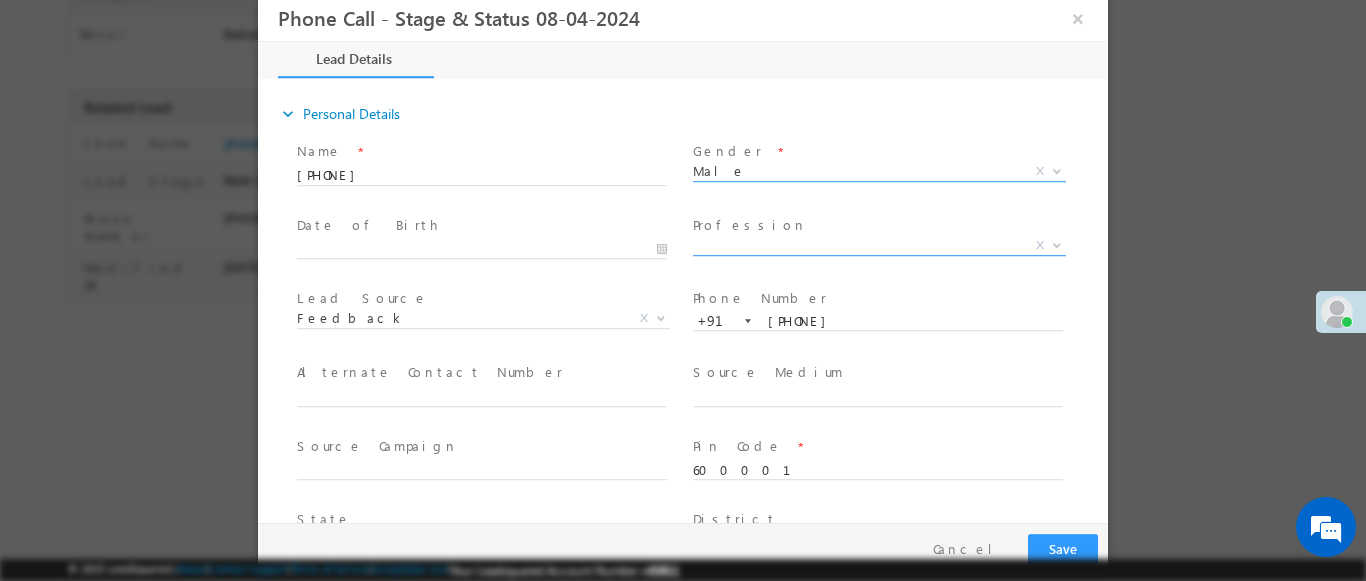 scroll, scrollTop: 3, scrollLeft: 0, axis: vertical 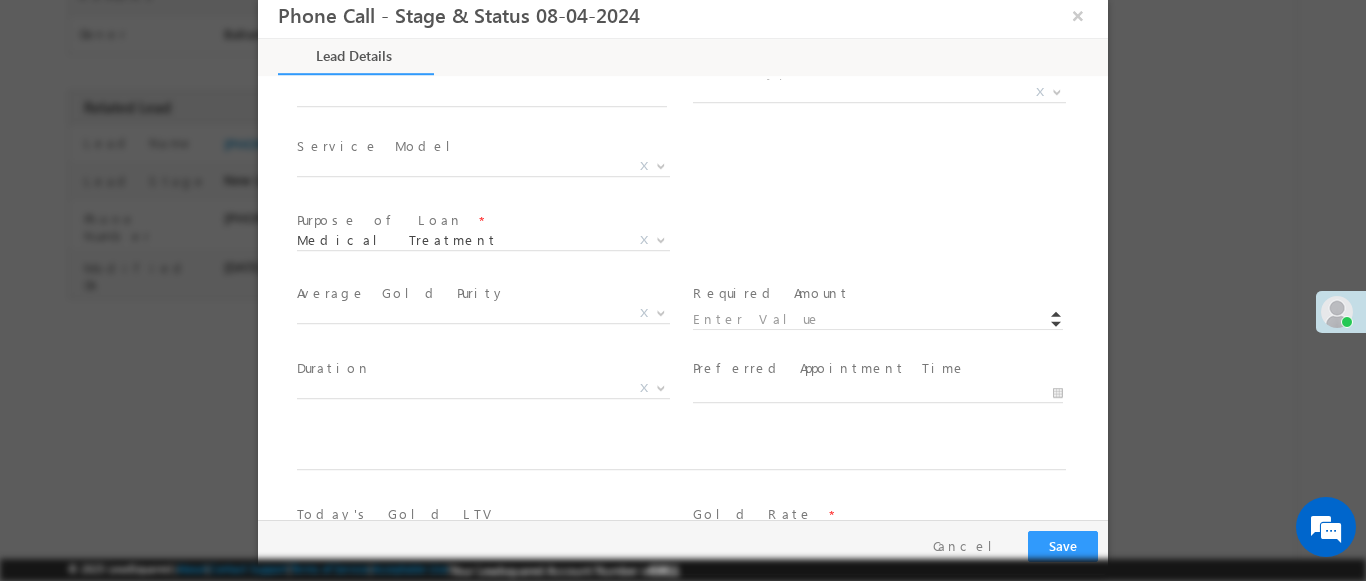 click at bounding box center (1057, 91) 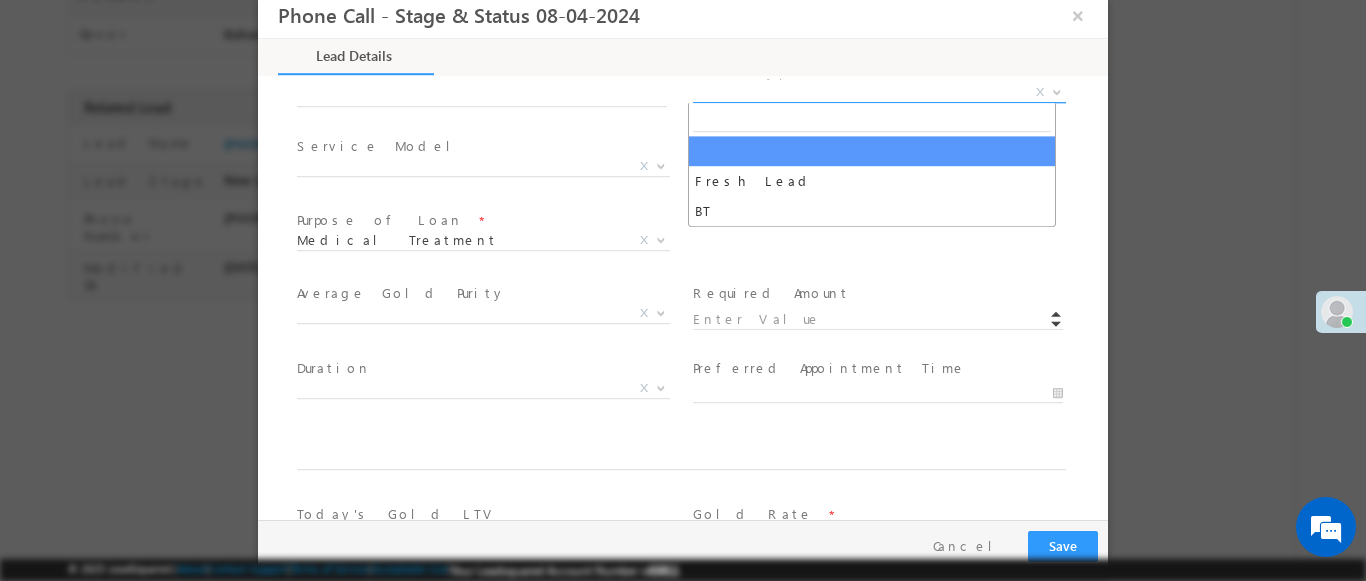 select on "Fresh Lead" 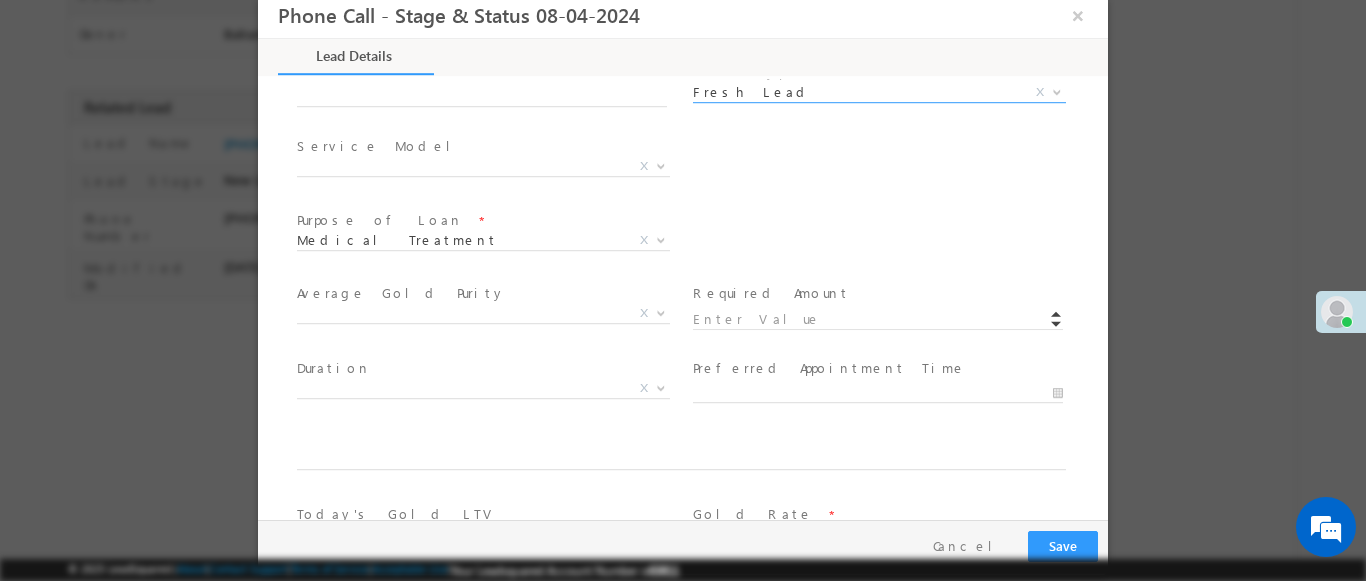 click at bounding box center [661, 165] 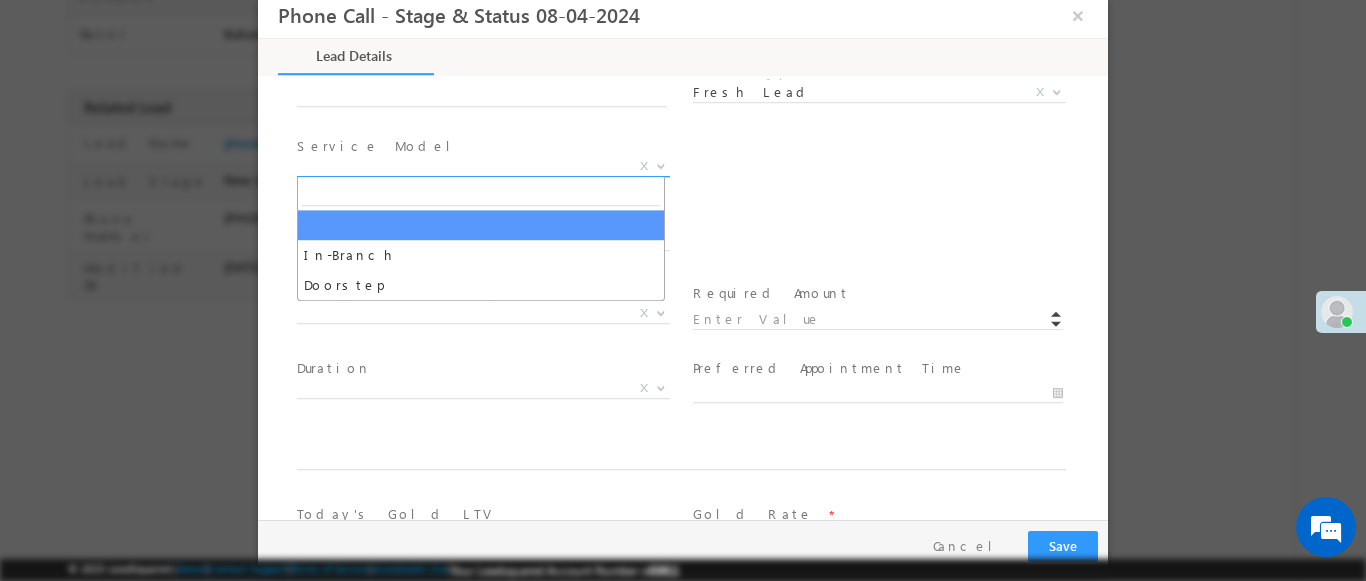 select on "In-Branch" 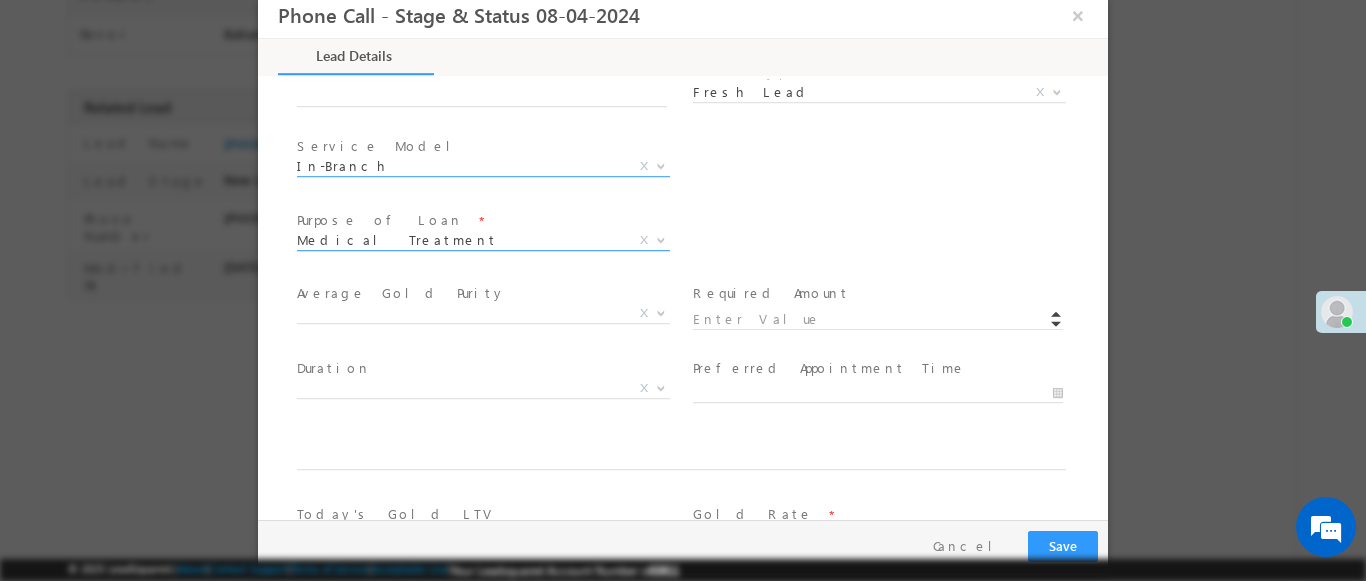scroll, scrollTop: 1168, scrollLeft: 0, axis: vertical 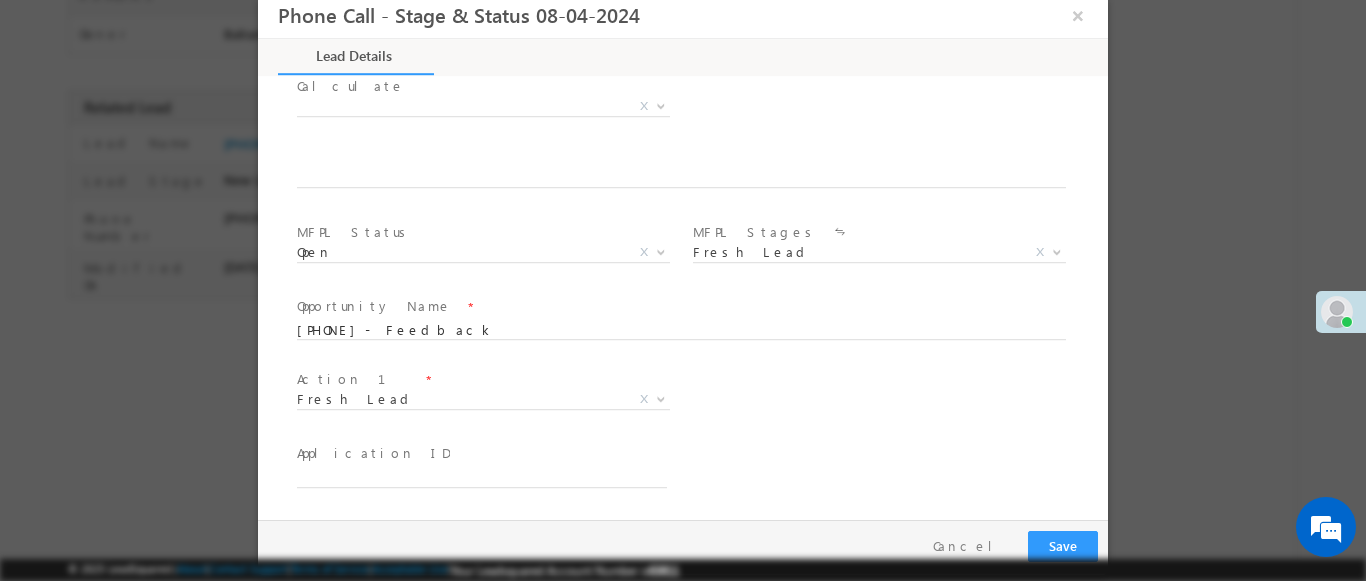click at bounding box center (661, 398) 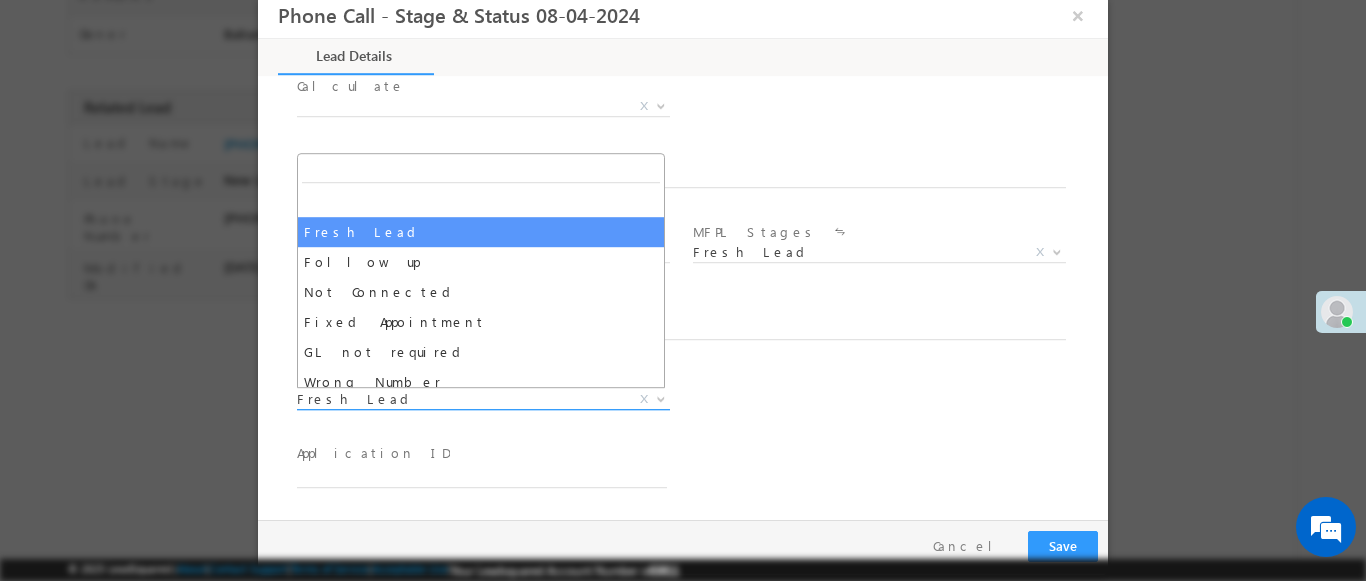 select on "Fixed Appointment" 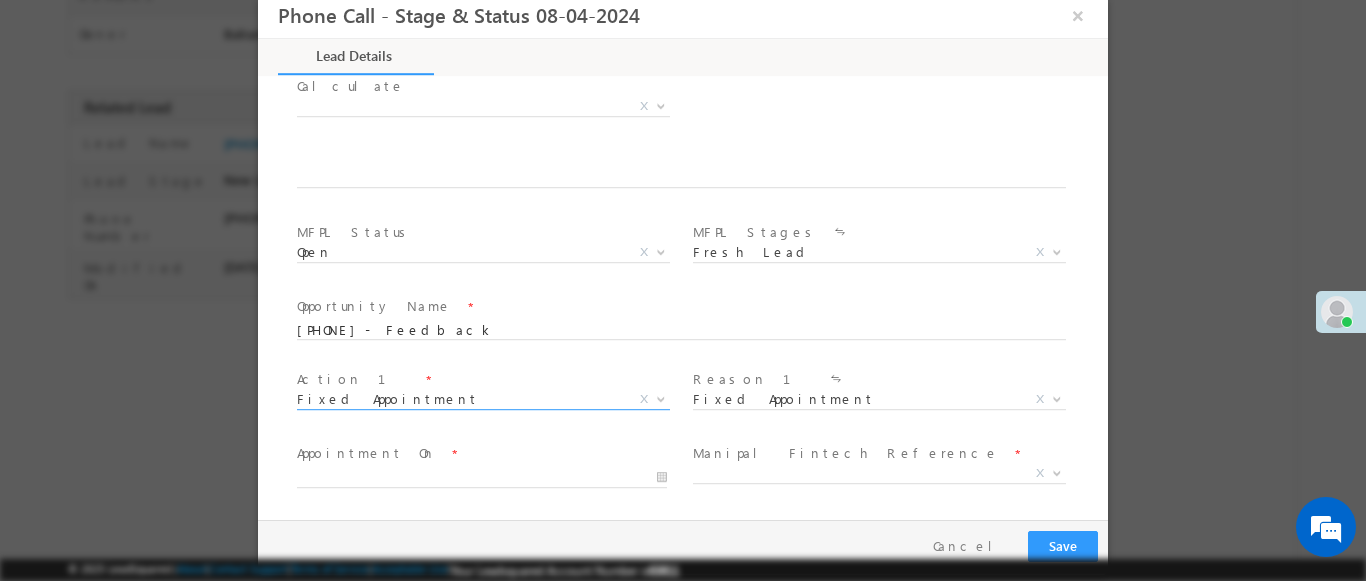 scroll, scrollTop: 3, scrollLeft: 0, axis: vertical 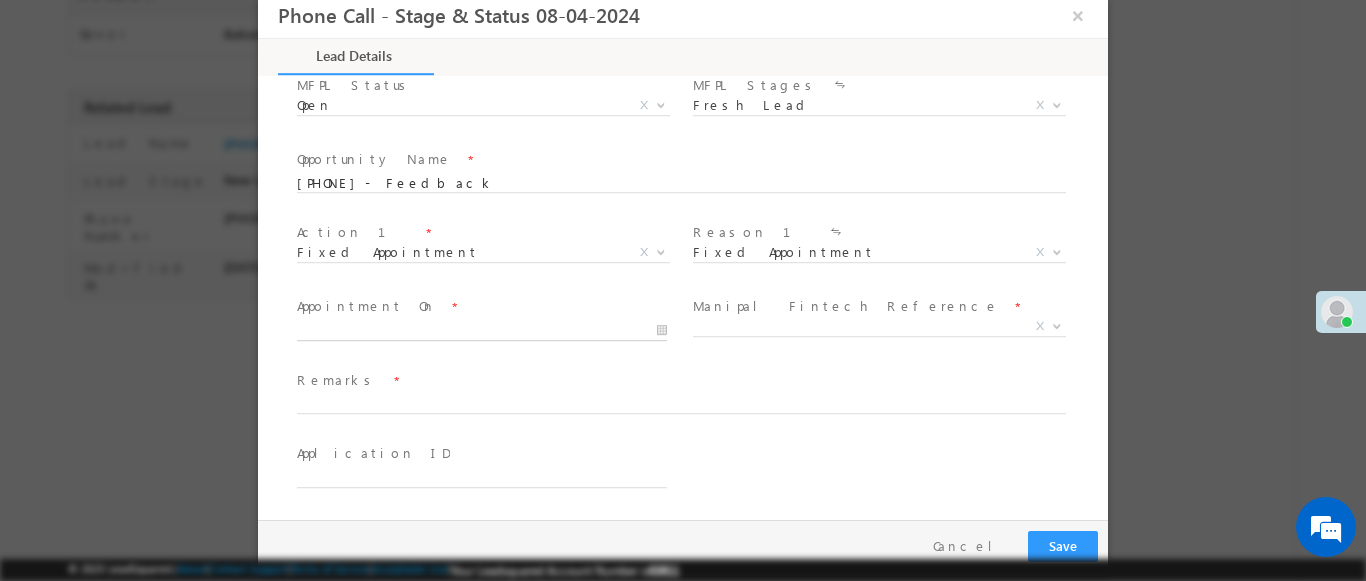 click at bounding box center [482, 331] 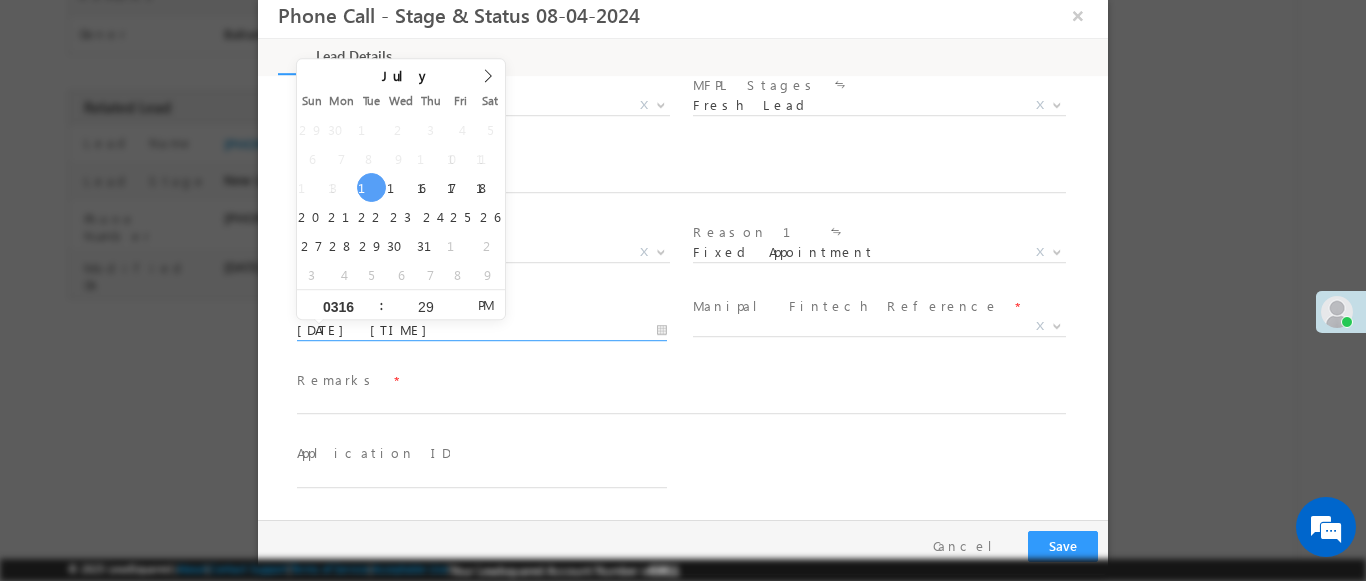 type on "0316" 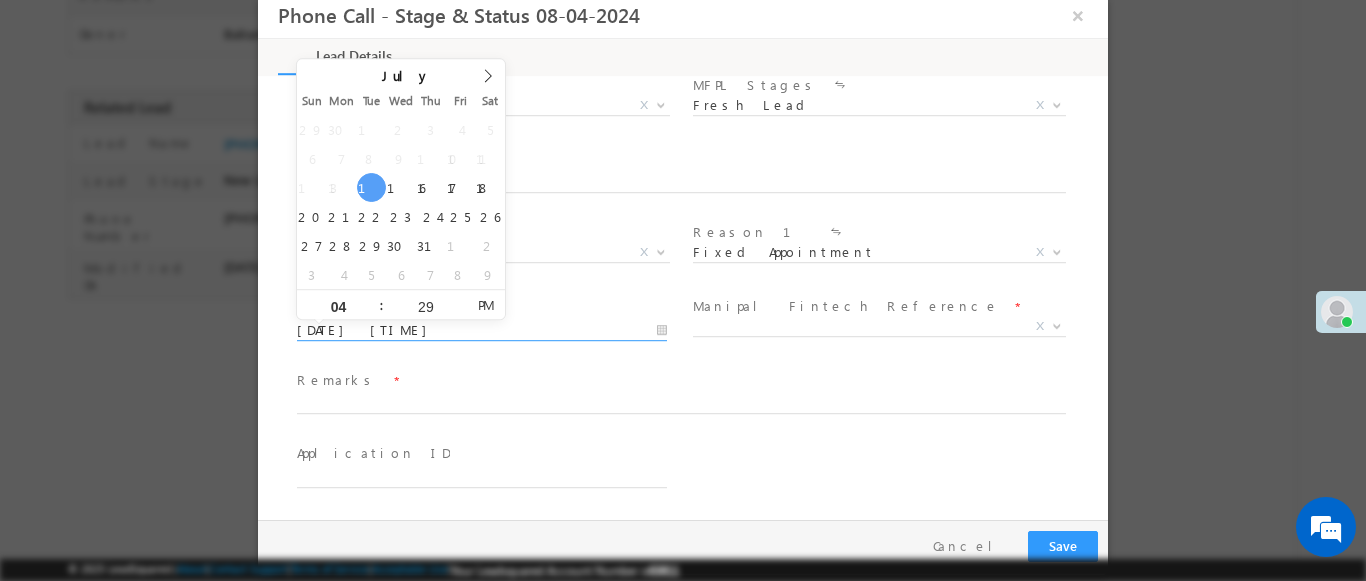 click at bounding box center [1057, 325] 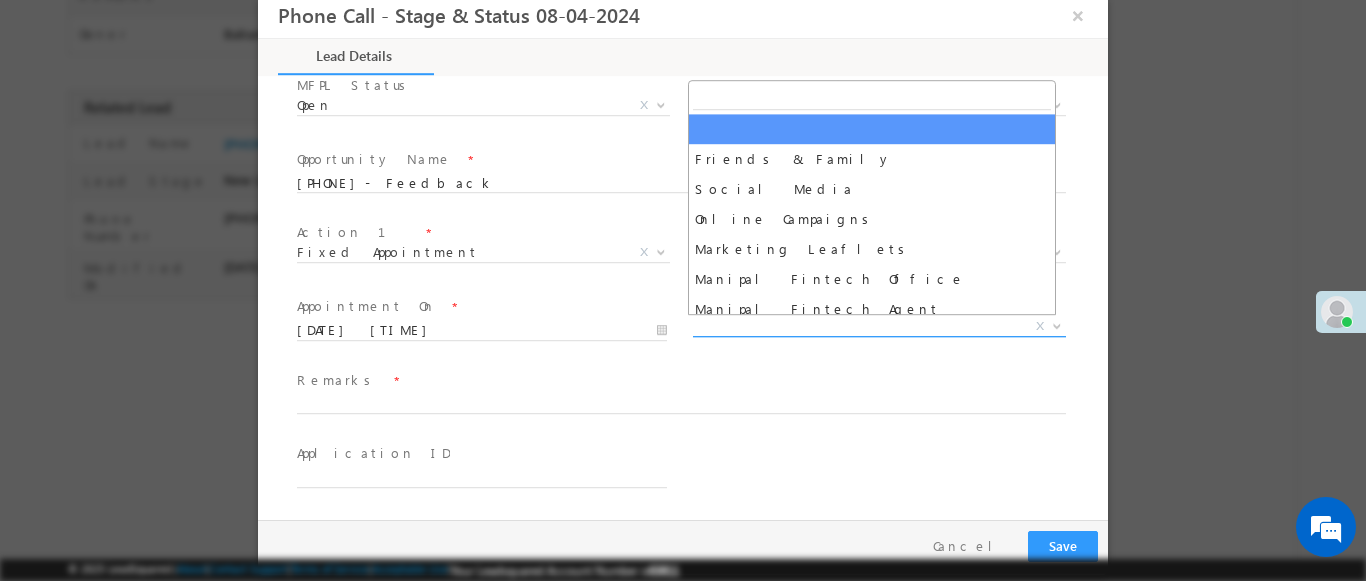 select on "Friends & Family" 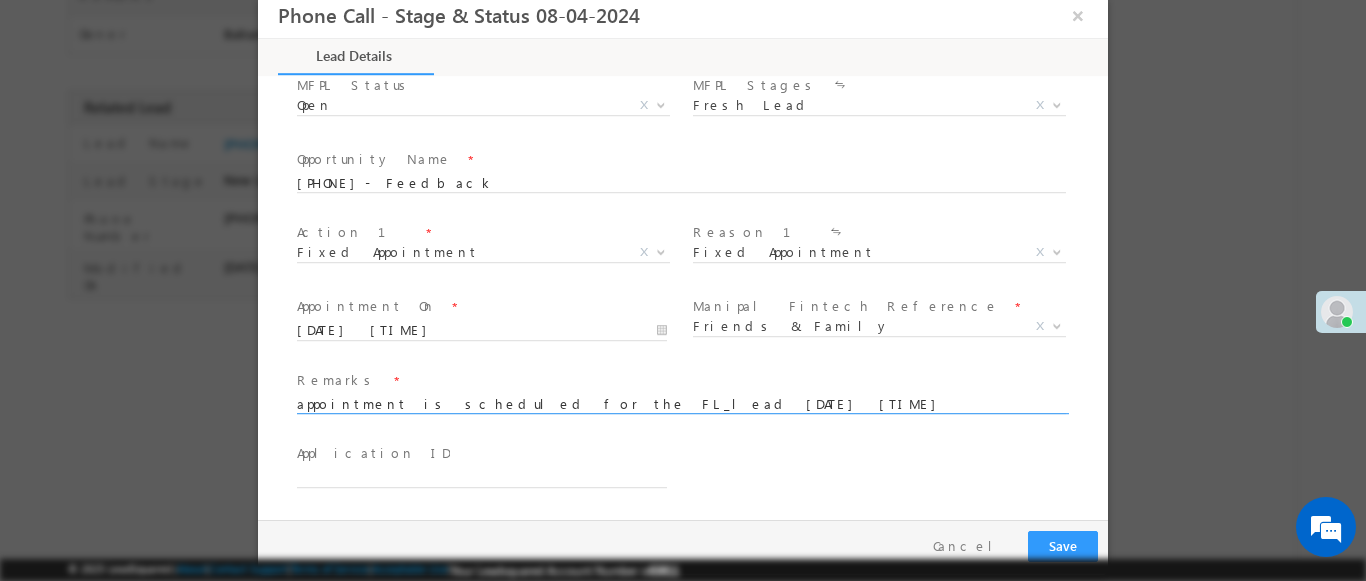type on "appointment is scheduled for the FL_lead 2025-07-15 15:29:25" 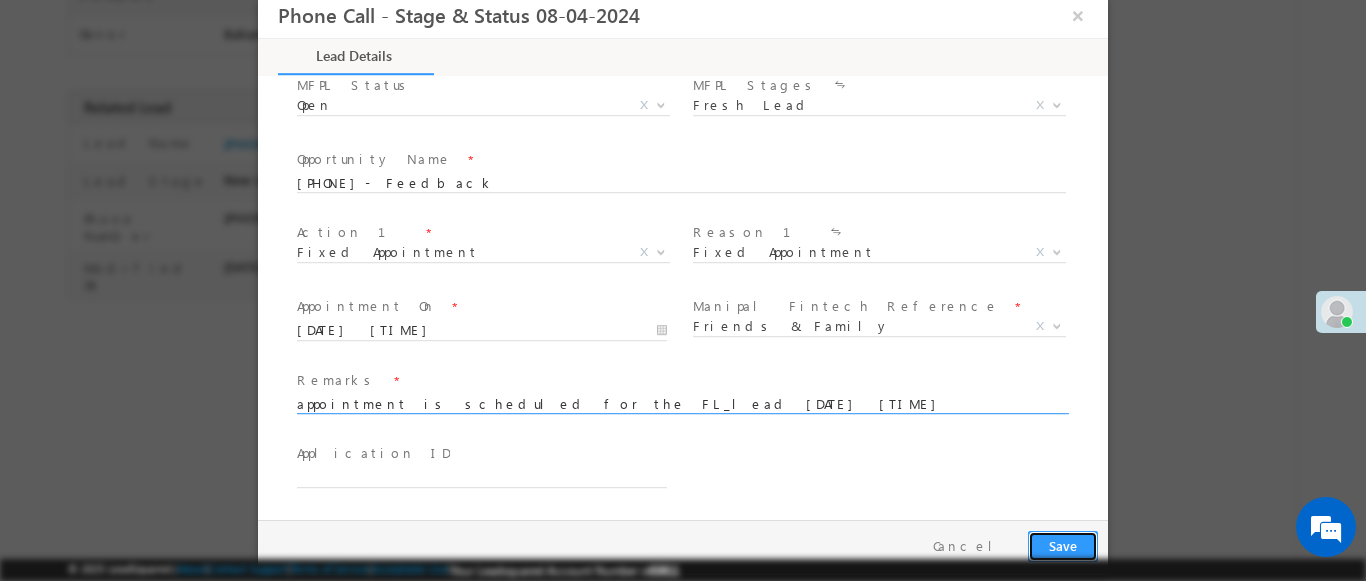click on "Save" at bounding box center (1063, 546) 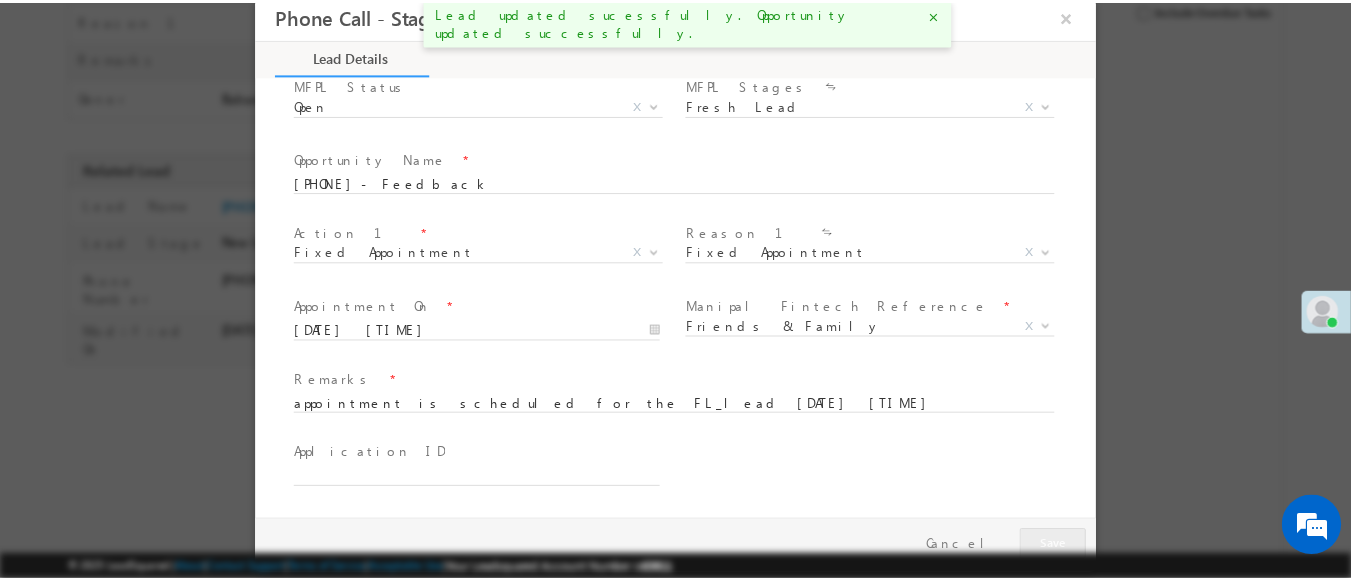 scroll, scrollTop: 419, scrollLeft: 0, axis: vertical 